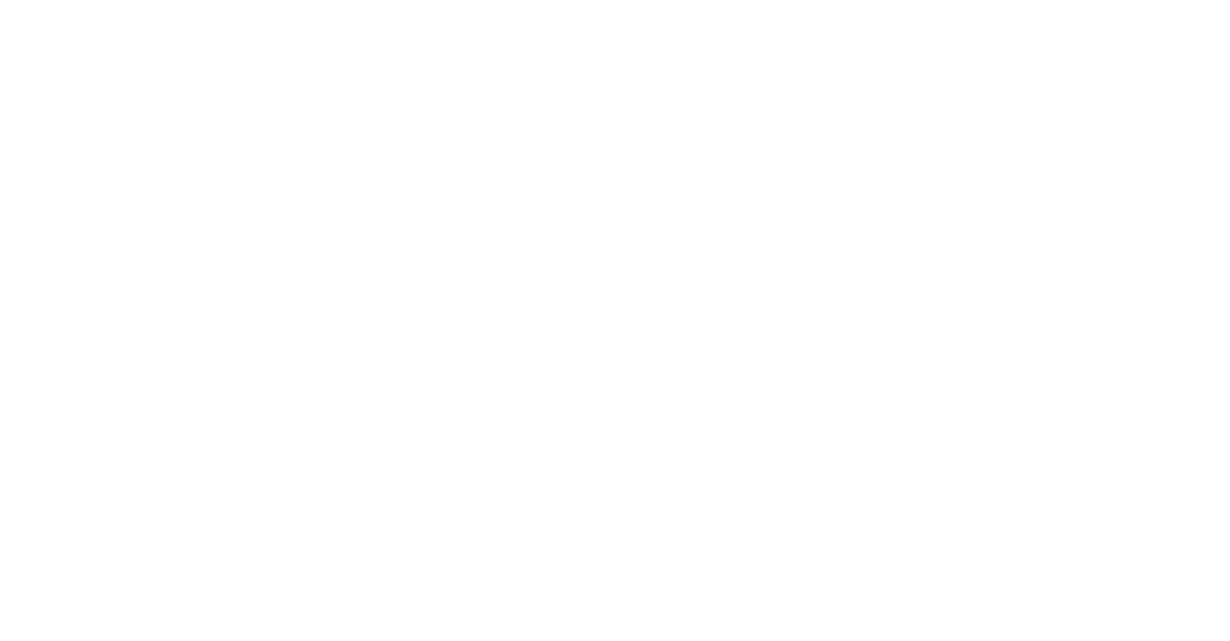 scroll, scrollTop: 0, scrollLeft: 0, axis: both 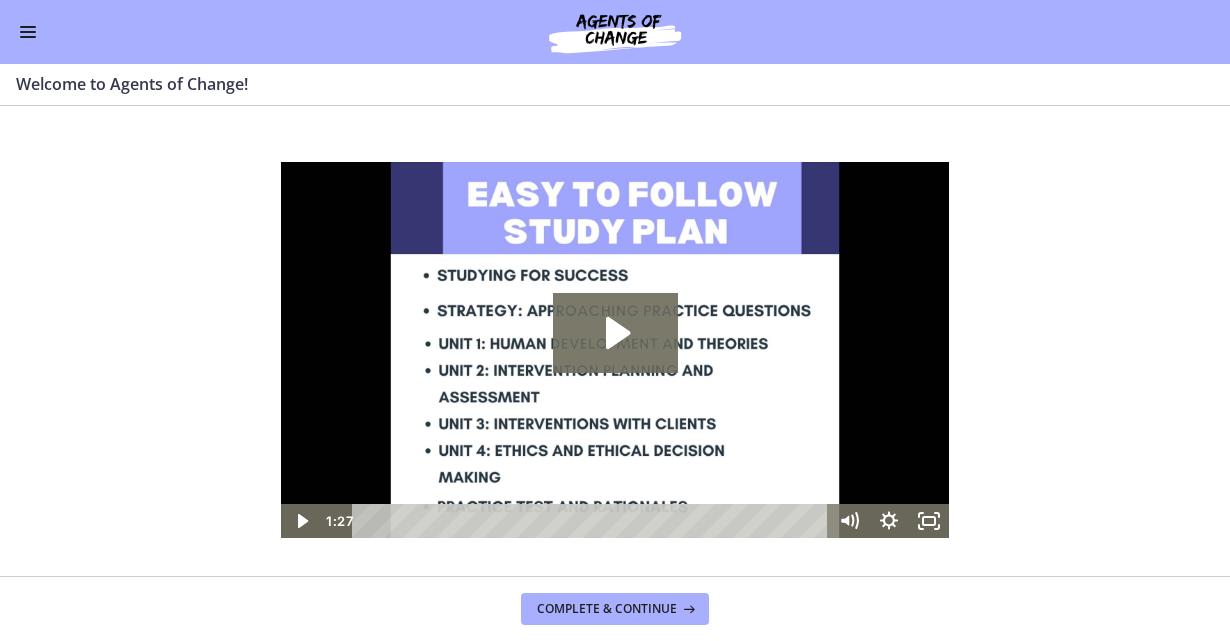 click at bounding box center [28, 32] 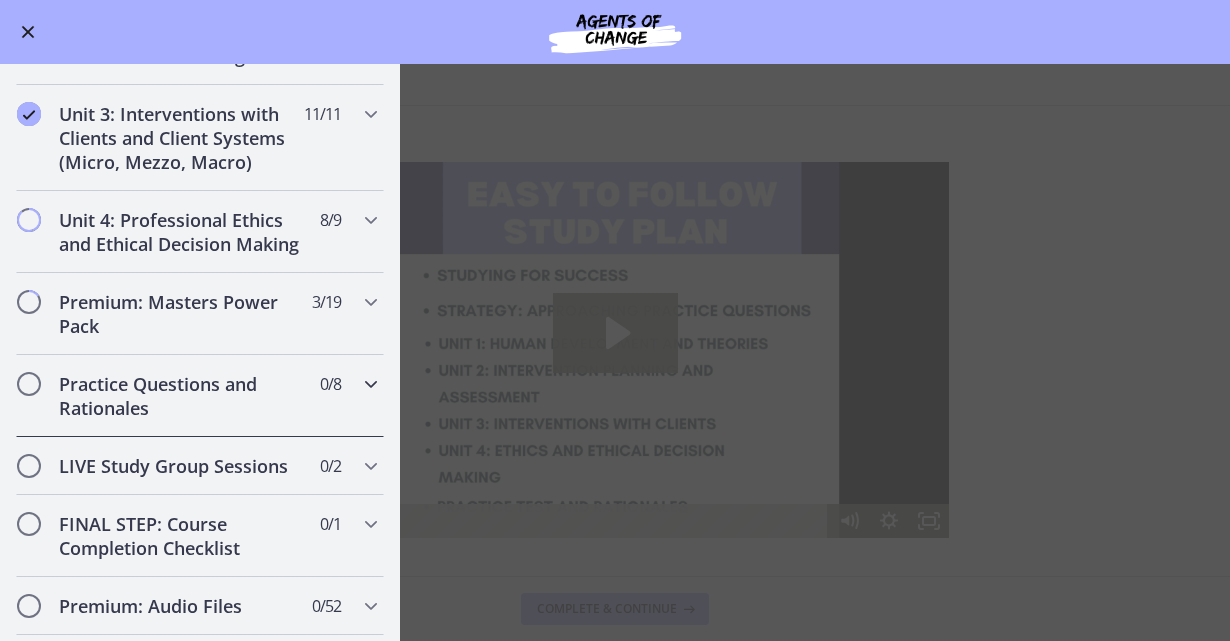 click on "Practice Questions and Rationales" at bounding box center (181, 396) 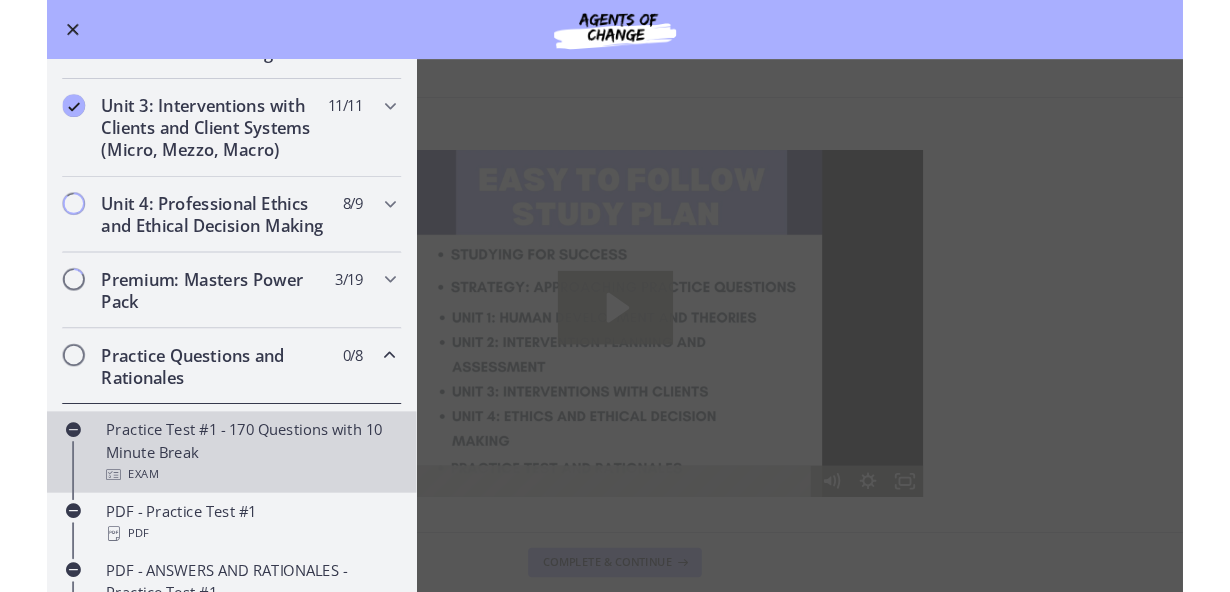 scroll, scrollTop: 608, scrollLeft: 0, axis: vertical 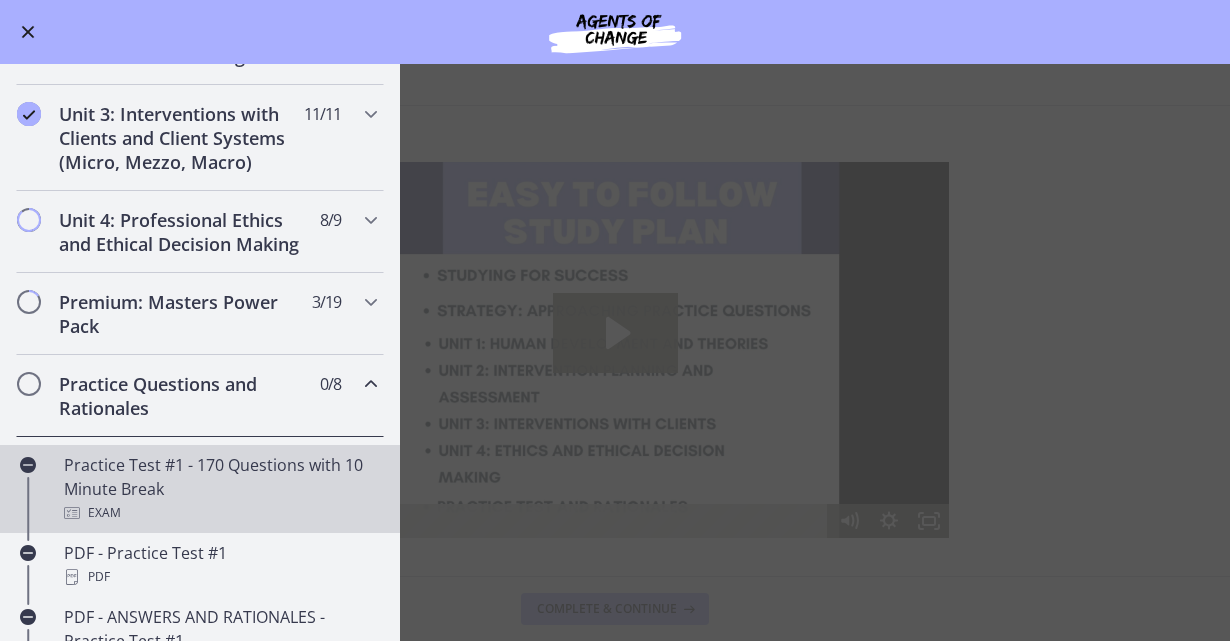 click on "Practice Test #1 - 170 Questions with 10 Minute Break
Exam" at bounding box center (220, 489) 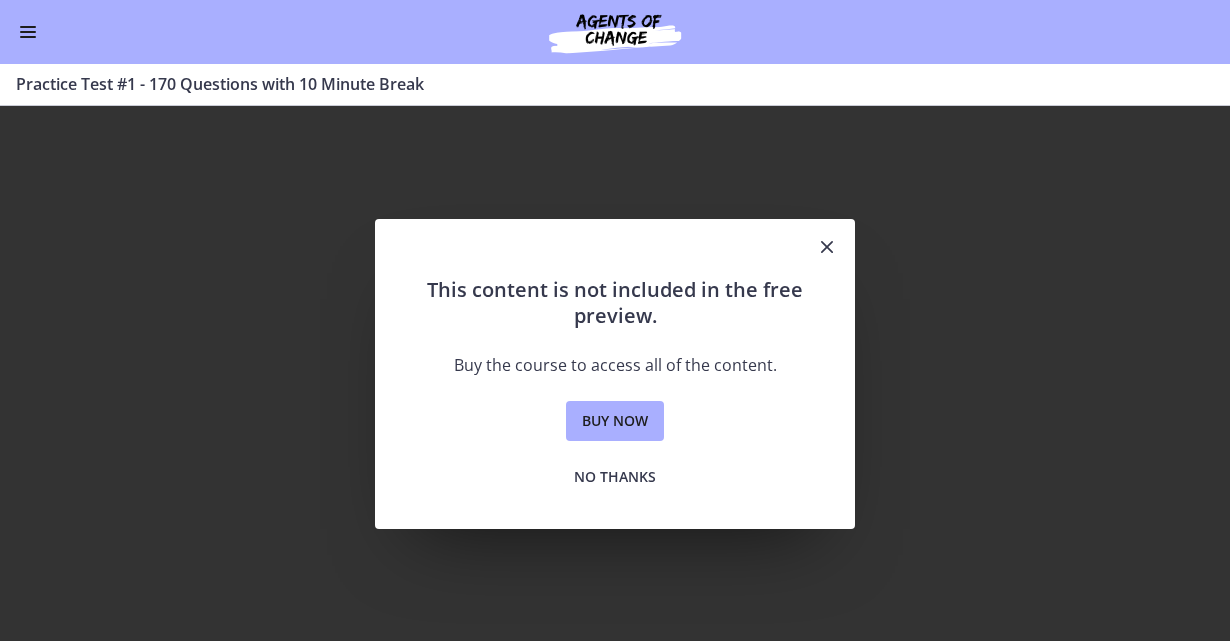 click at bounding box center [827, 247] 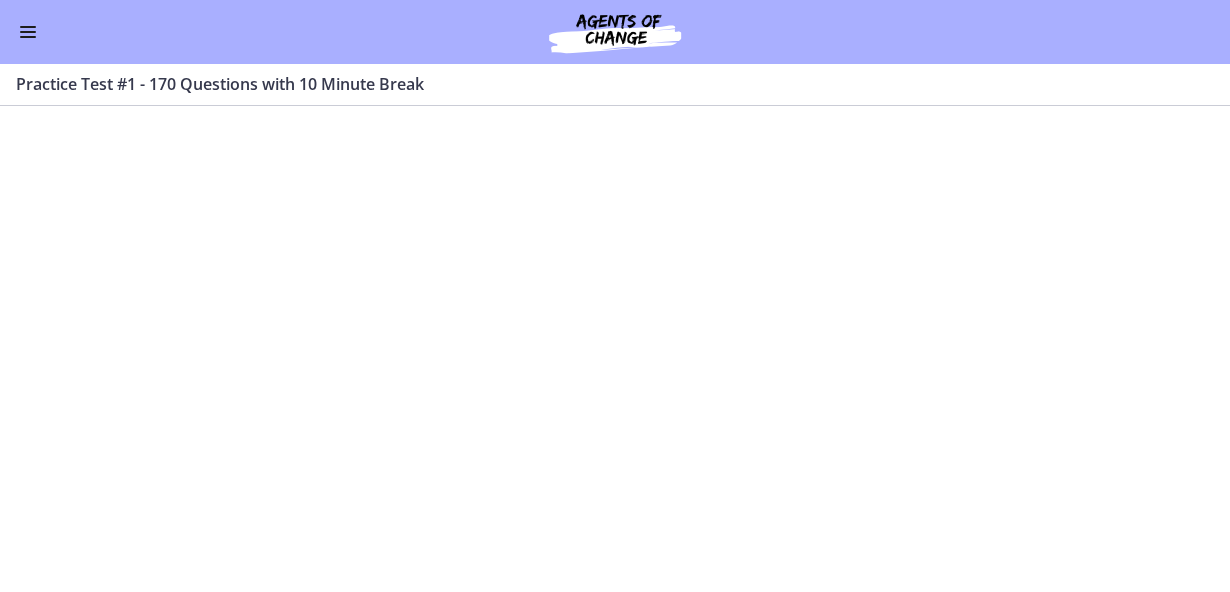 click at bounding box center [28, 32] 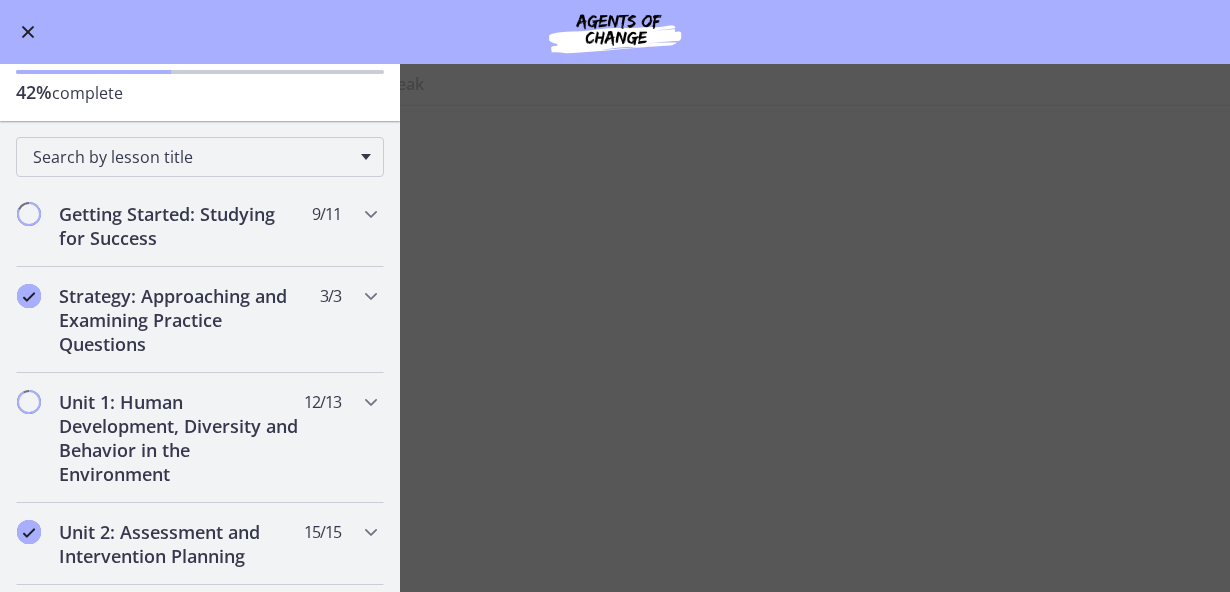 scroll, scrollTop: 200, scrollLeft: 0, axis: vertical 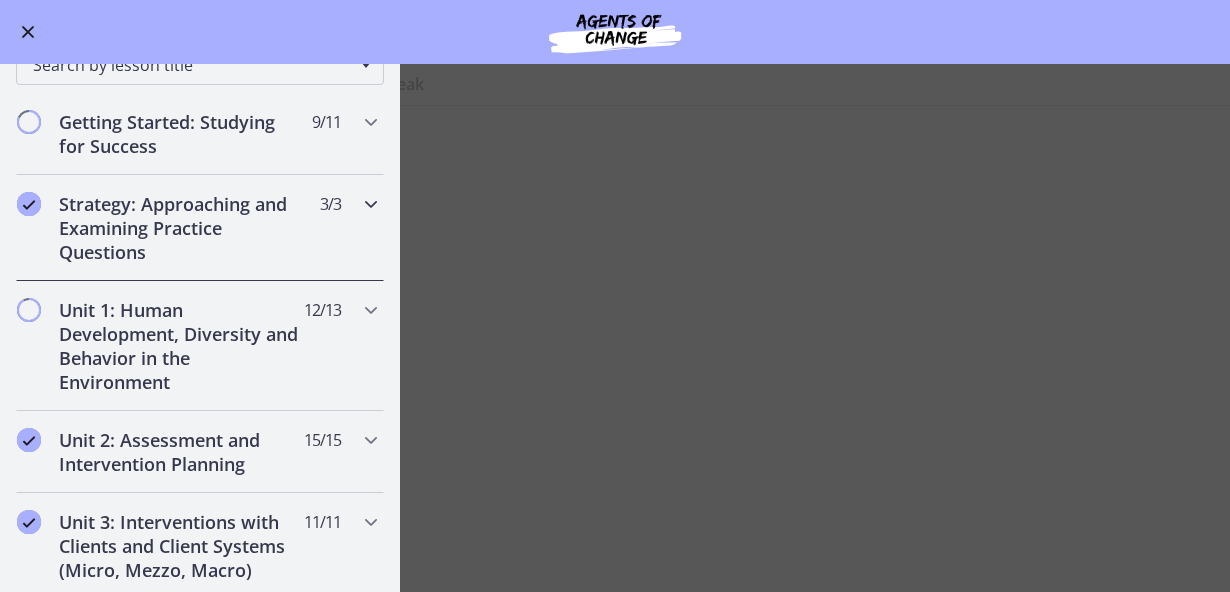 click on "Strategy: Approaching and Examining Practice Questions" at bounding box center (181, 228) 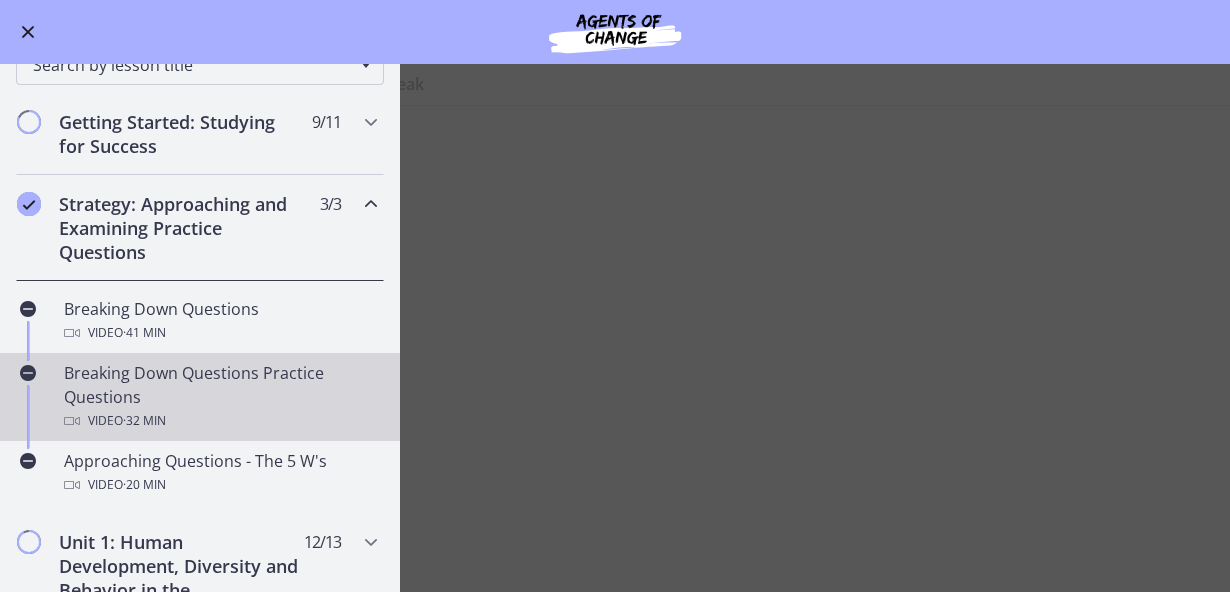 scroll, scrollTop: 300, scrollLeft: 0, axis: vertical 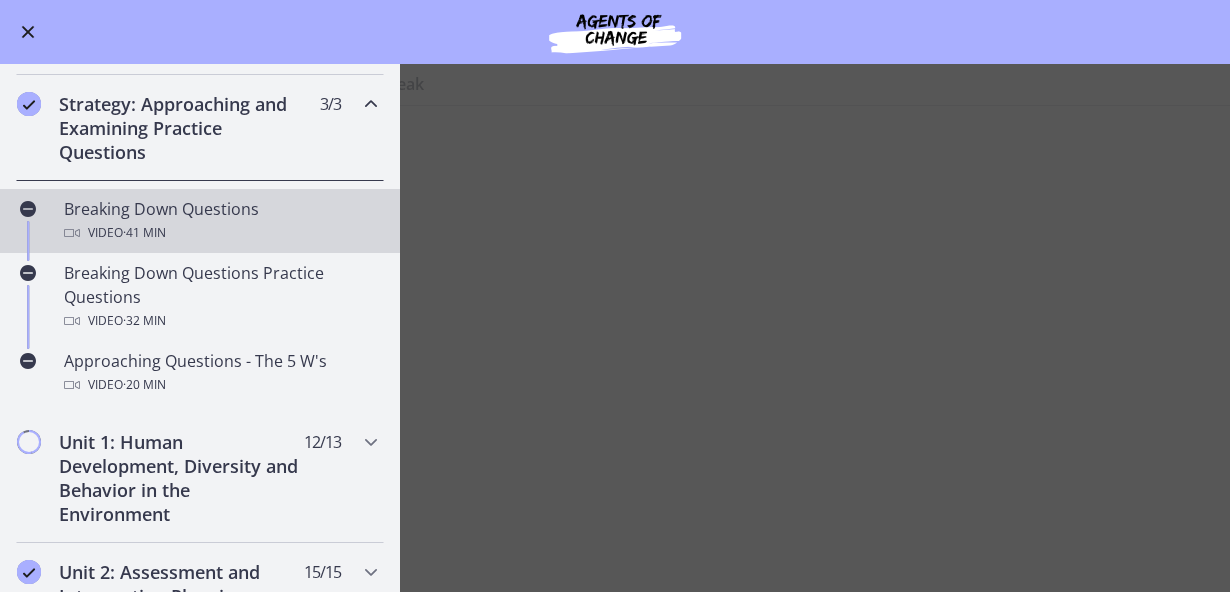 click on "Breaking Down Questions
Video
·  41 min" at bounding box center [220, 221] 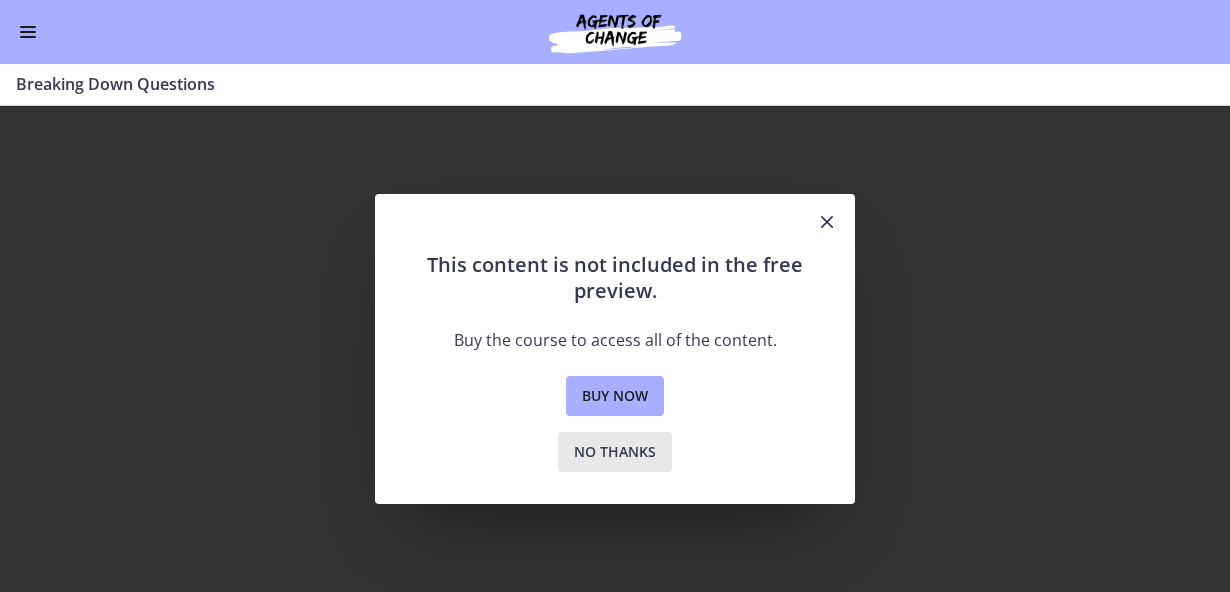 click on "No thanks" at bounding box center [615, 452] 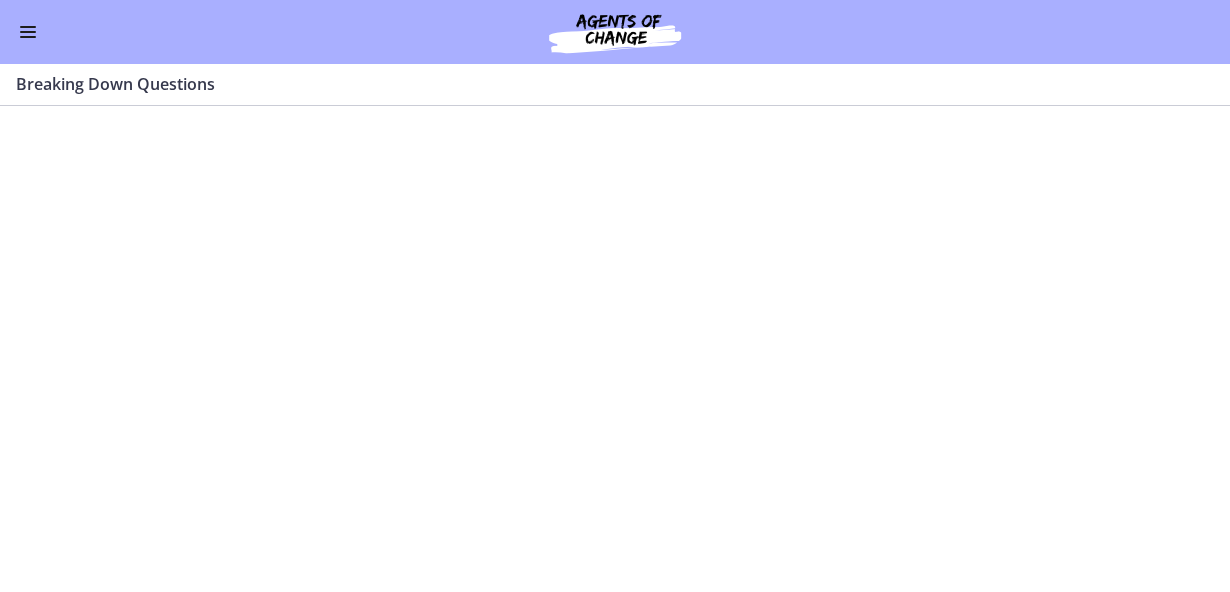 drag, startPoint x: 32, startPoint y: 28, endPoint x: 50, endPoint y: 36, distance: 19.697716 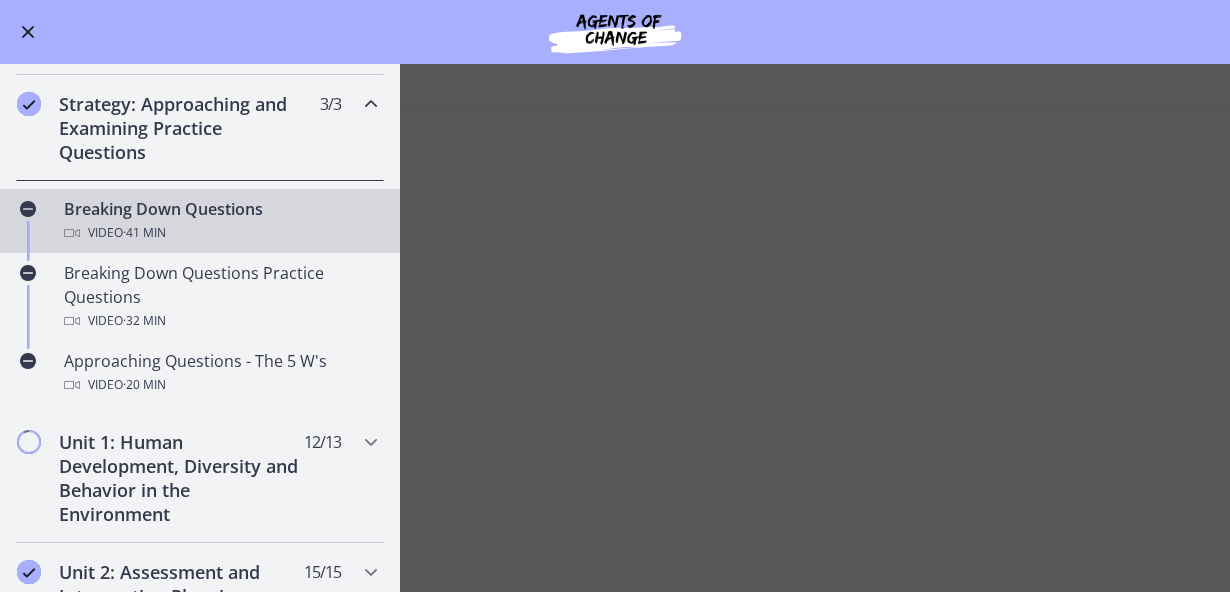 click at bounding box center [615, 32] 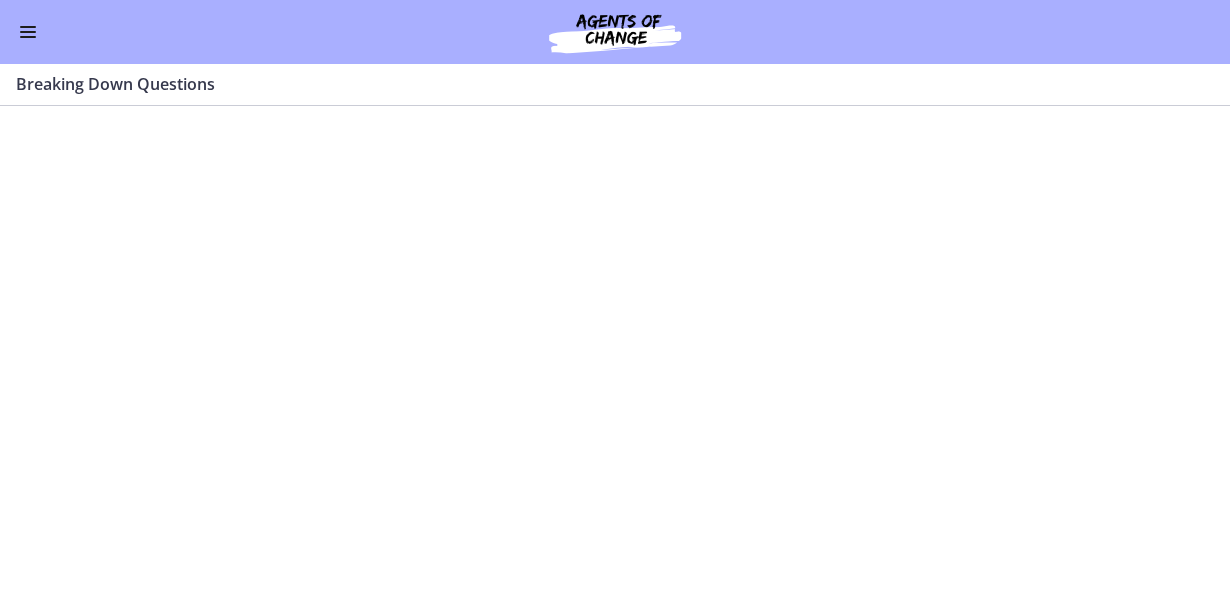 click at bounding box center [615, 32] 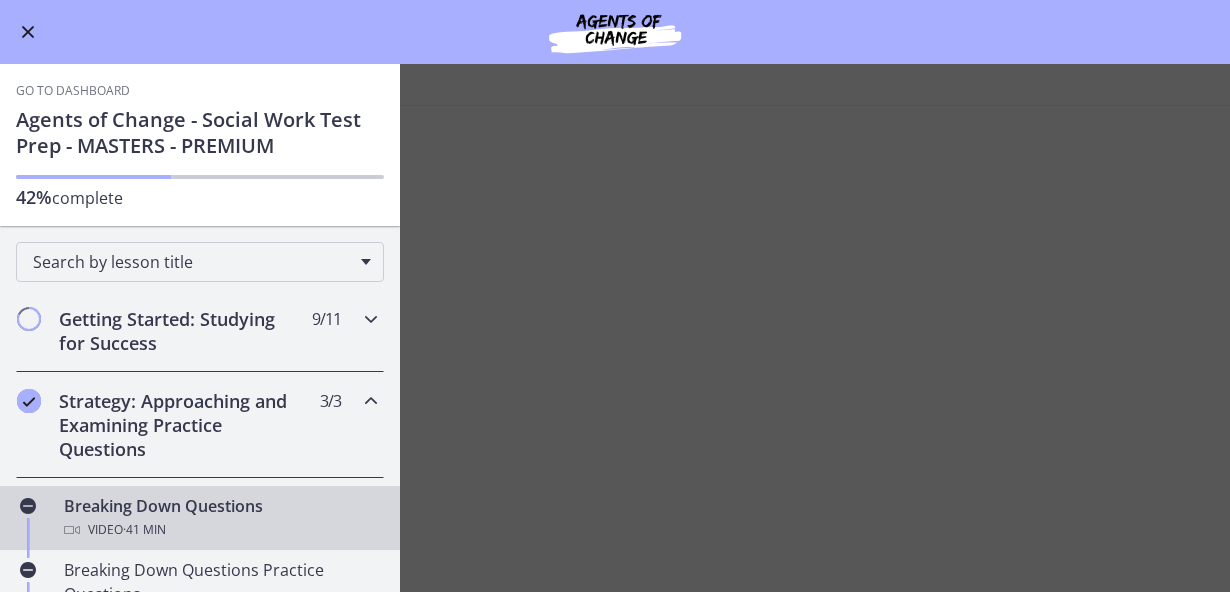 scroll, scrollTop: 0, scrollLeft: 0, axis: both 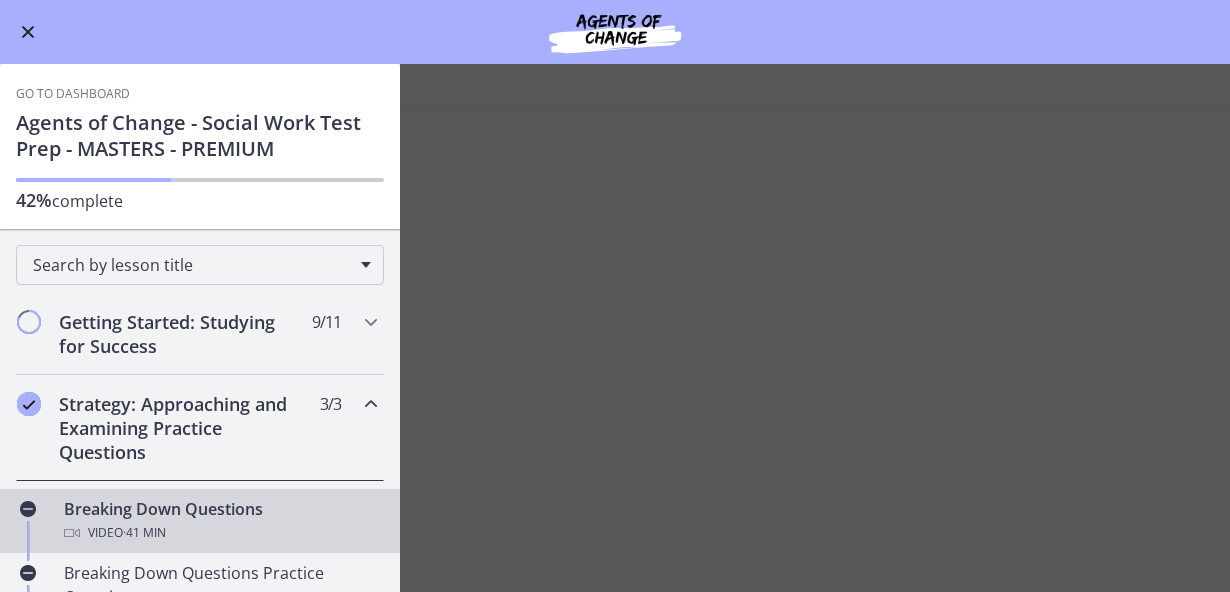click on "Go to Dashboard
Agents of Change - Social Work Test Prep - MASTERS - PREMIUM
42%  complete" at bounding box center [200, 146] 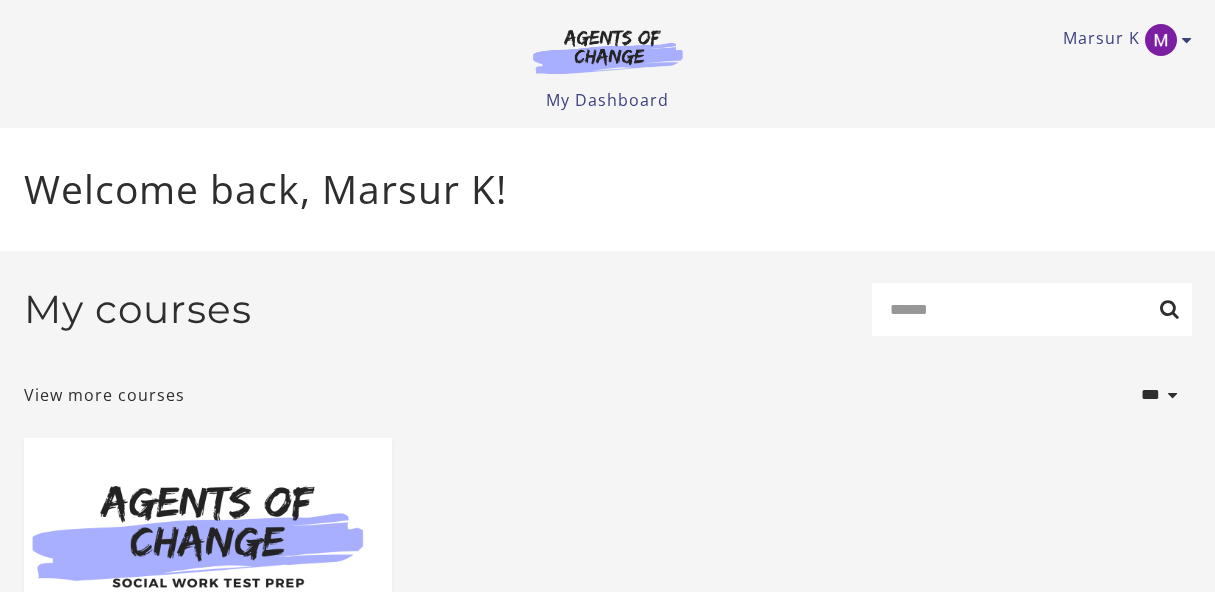 scroll, scrollTop: 0, scrollLeft: 0, axis: both 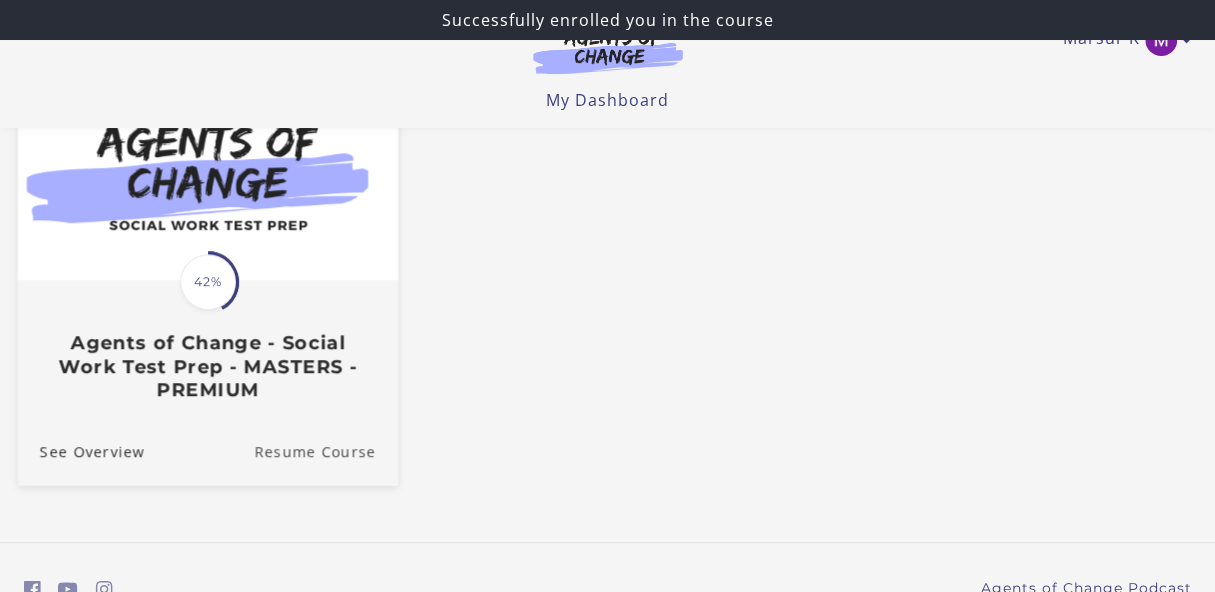 click on "Resume Course" at bounding box center (326, 450) 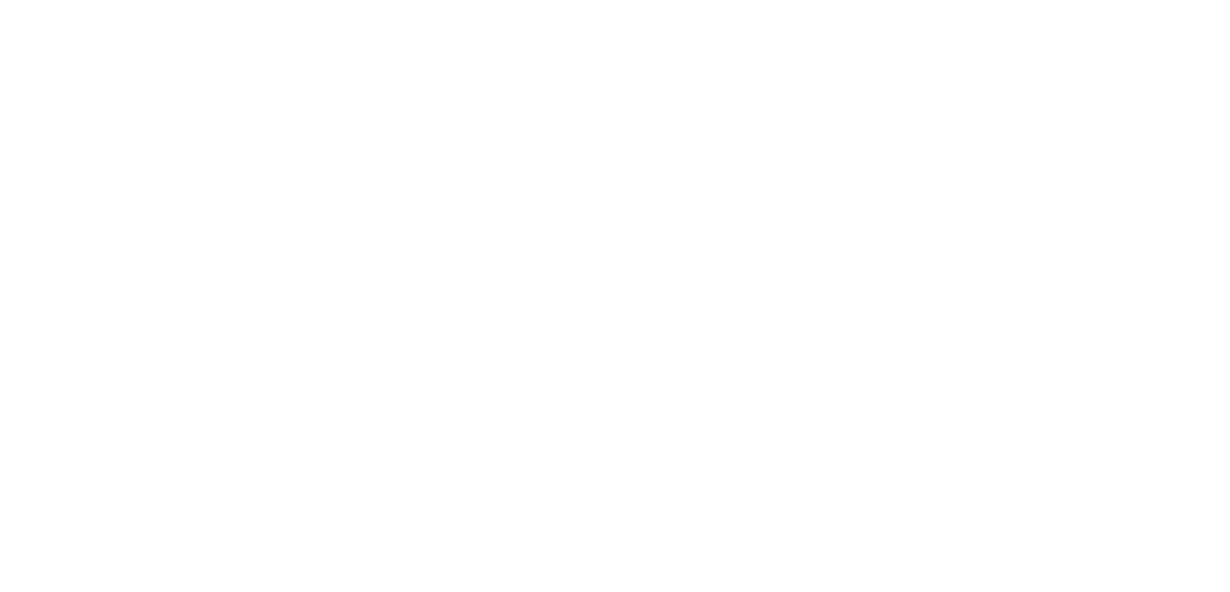 scroll, scrollTop: 0, scrollLeft: 0, axis: both 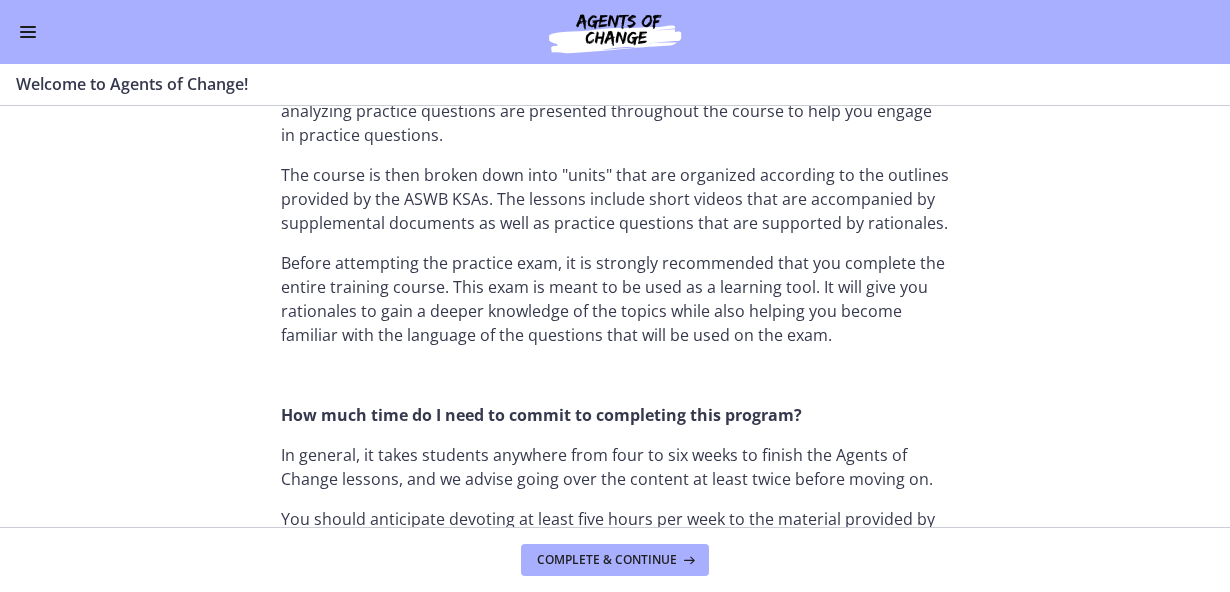 click at bounding box center (28, 32) 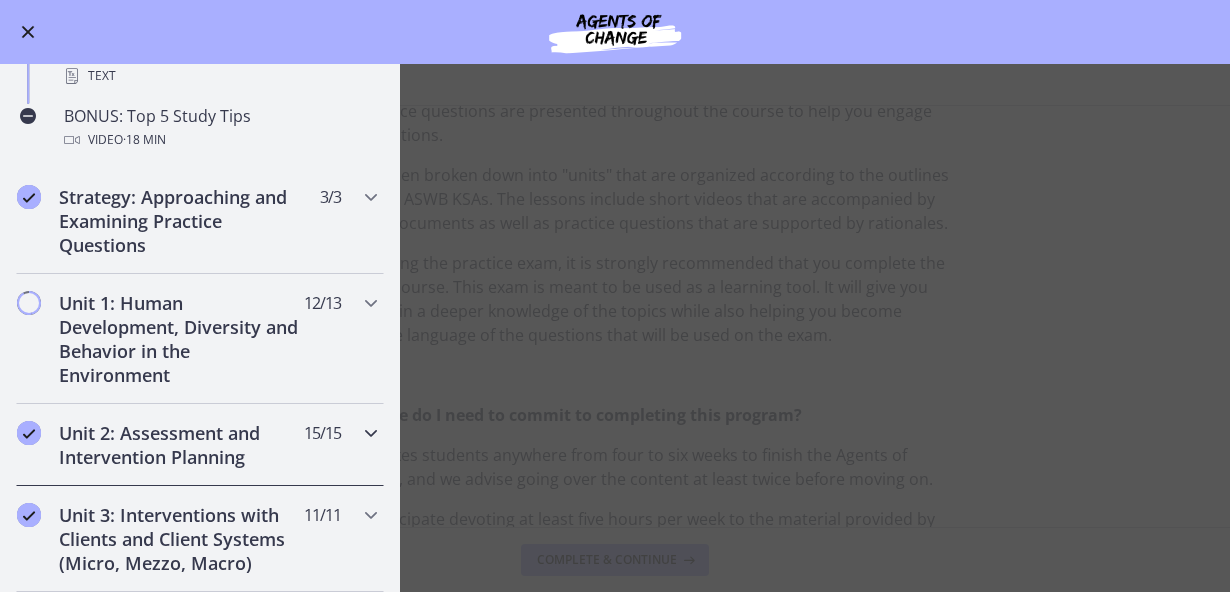 scroll, scrollTop: 1000, scrollLeft: 0, axis: vertical 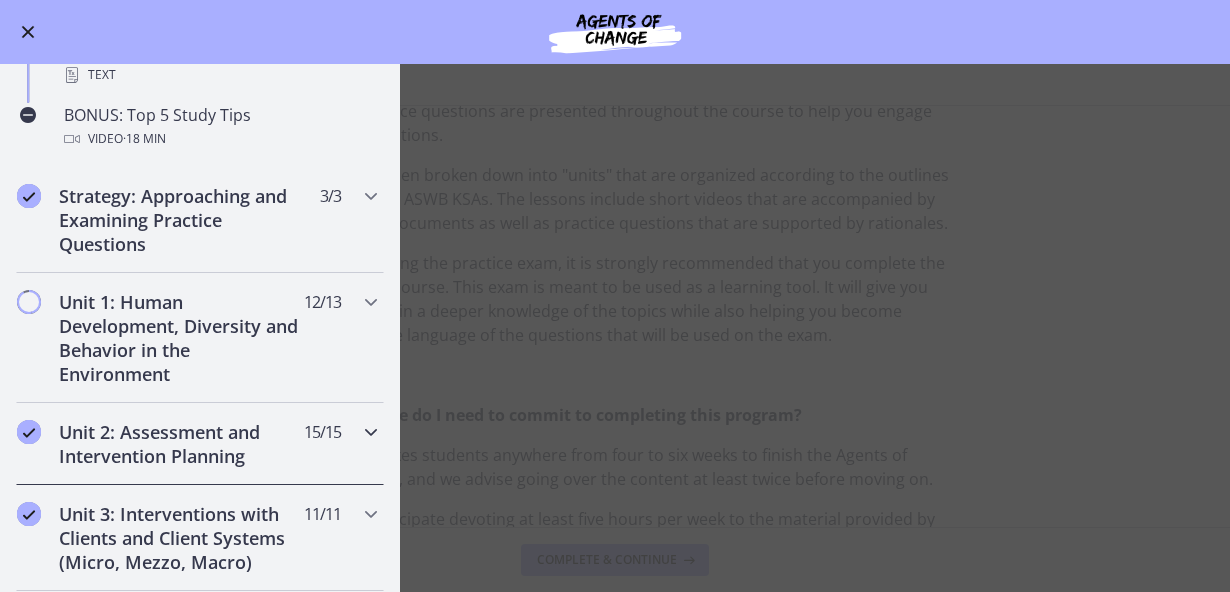 click on "Unit 2: Assessment and Intervention Planning" at bounding box center (181, 444) 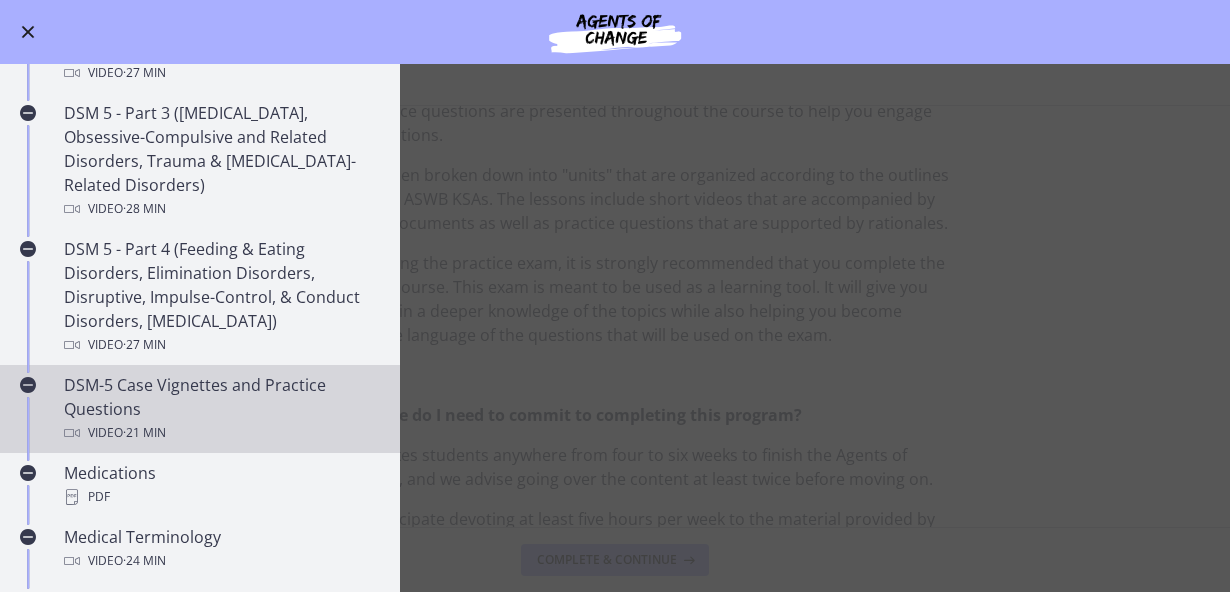 click on "DSM-5 Case Vignettes and Practice Questions
Video
·  21 min" at bounding box center [220, 409] 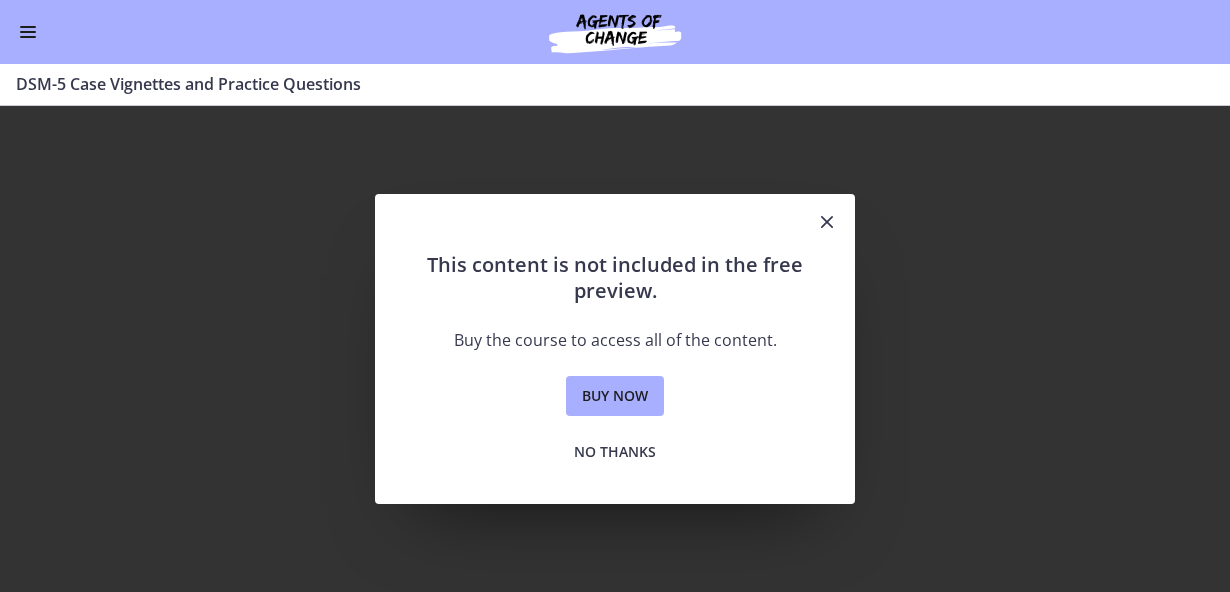 click at bounding box center [827, 222] 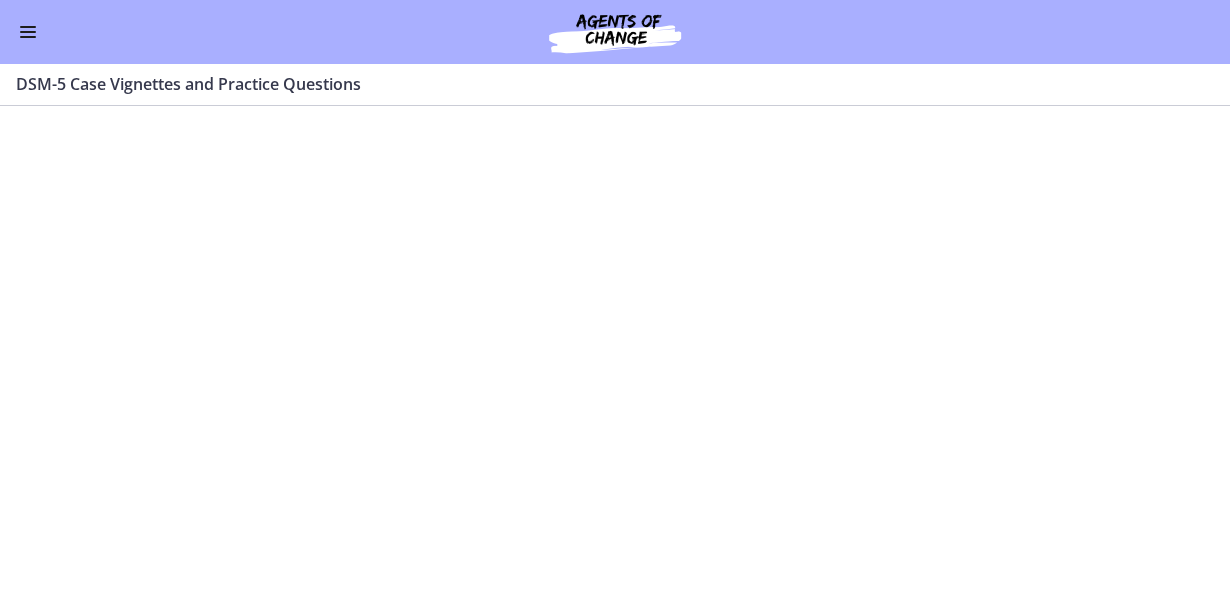 click at bounding box center (28, 32) 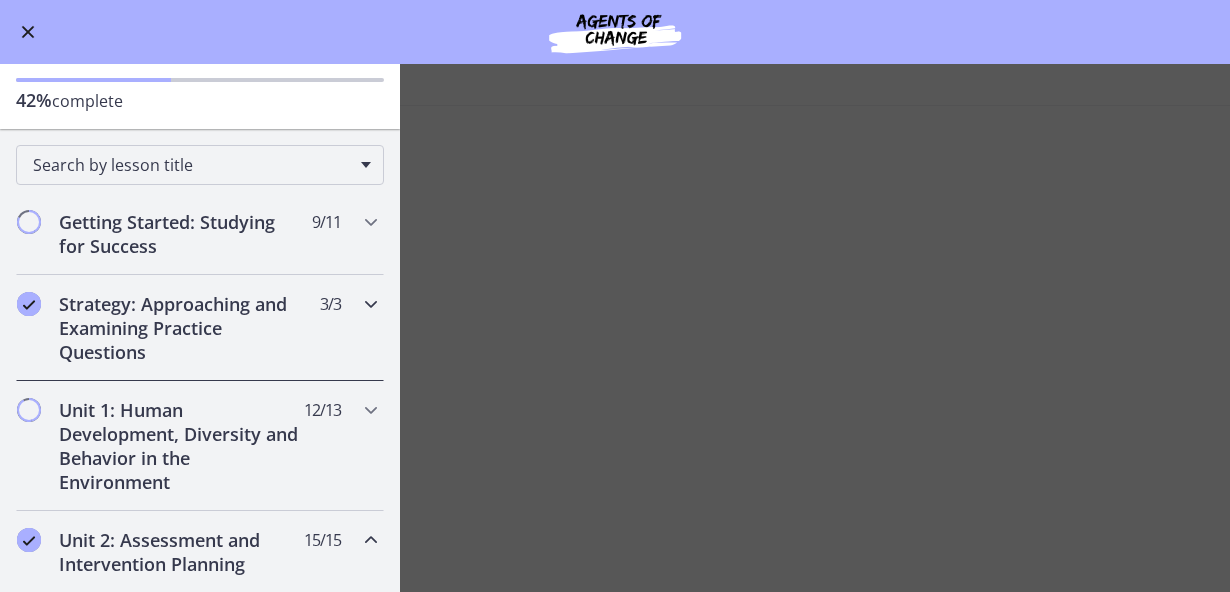 scroll, scrollTop: 0, scrollLeft: 0, axis: both 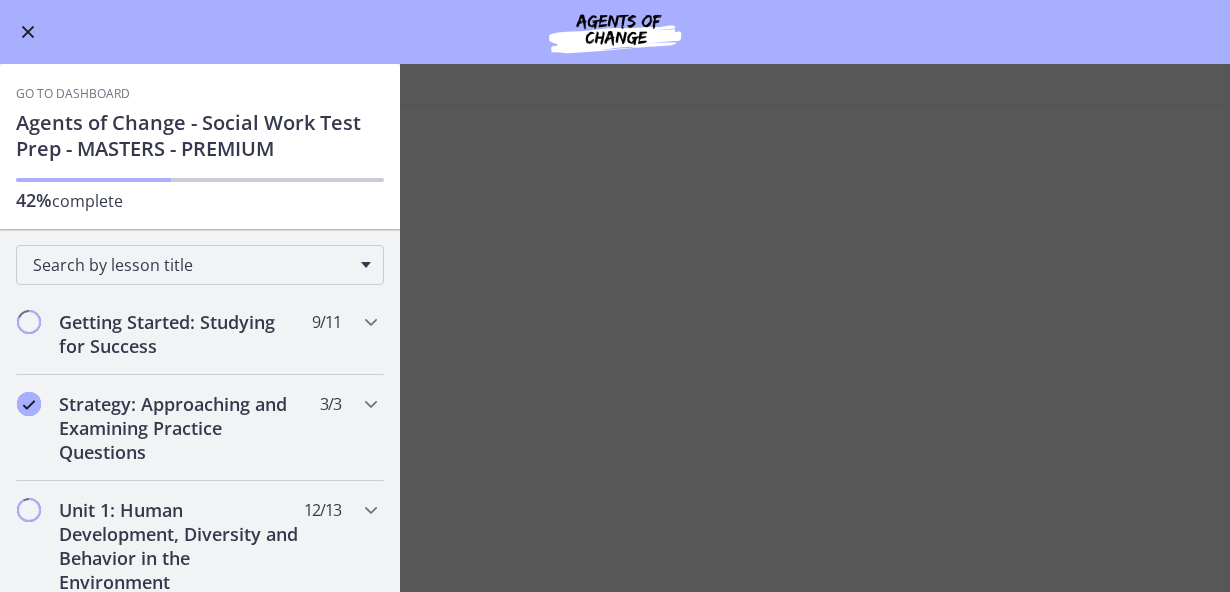 click on "Go to Dashboard" at bounding box center (73, 94) 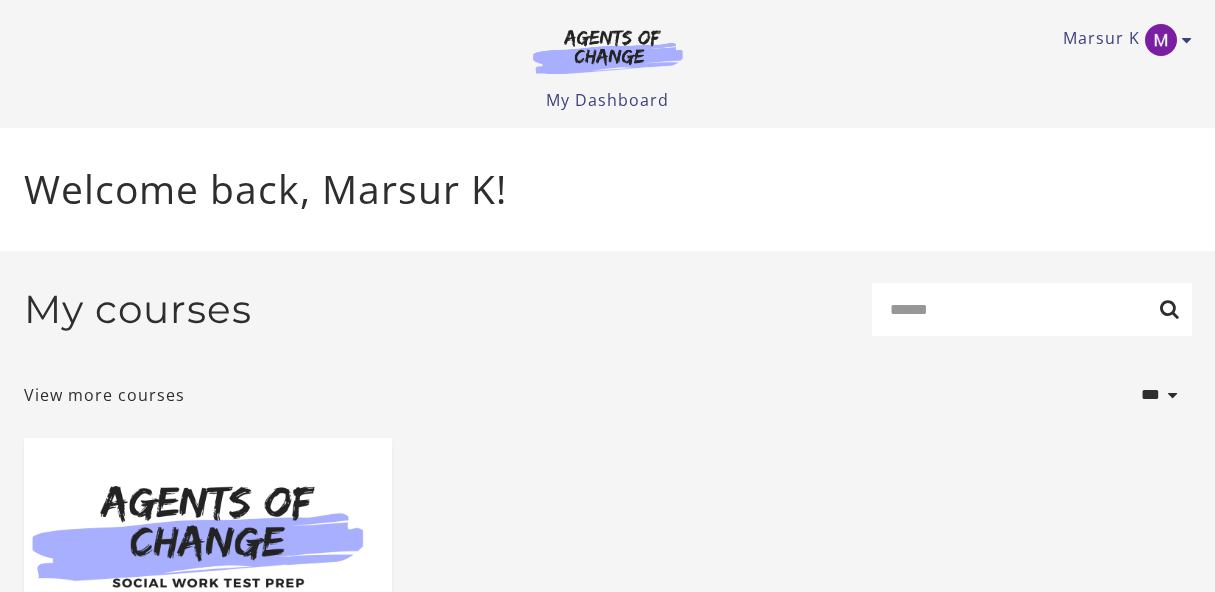scroll, scrollTop: 0, scrollLeft: 0, axis: both 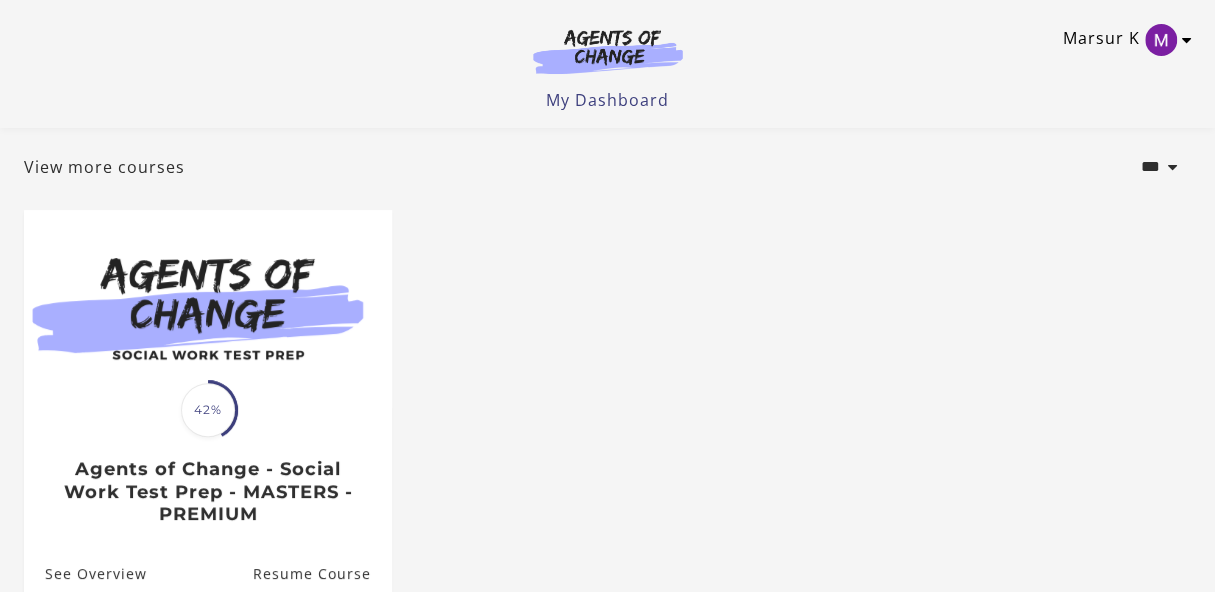 click at bounding box center (1161, 40) 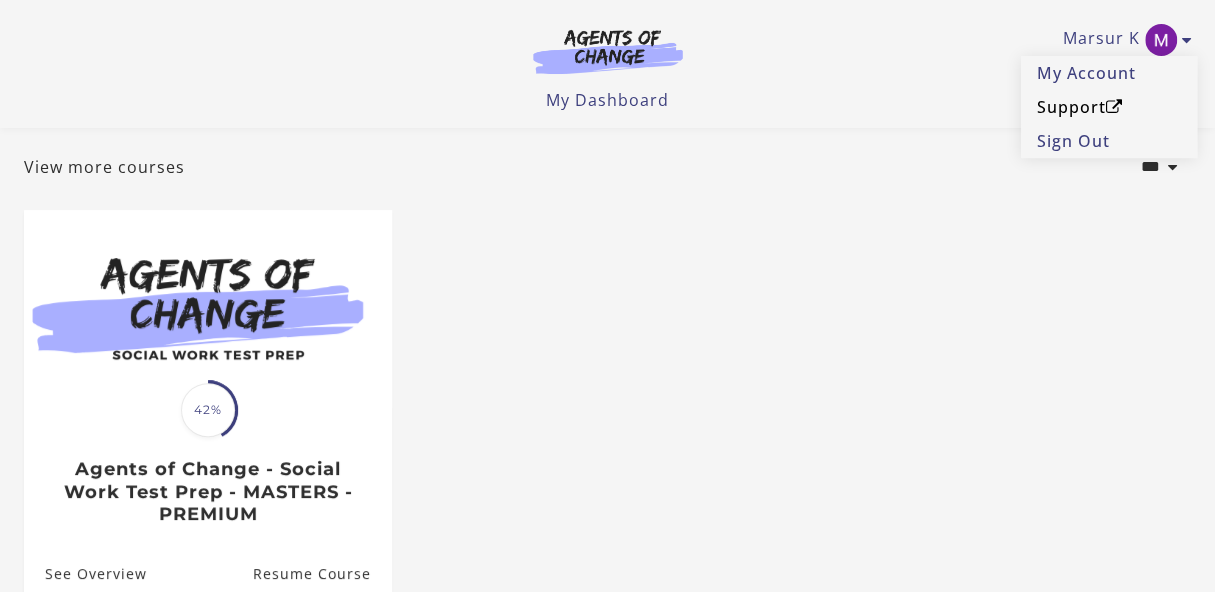 click on "Support" at bounding box center (1109, 107) 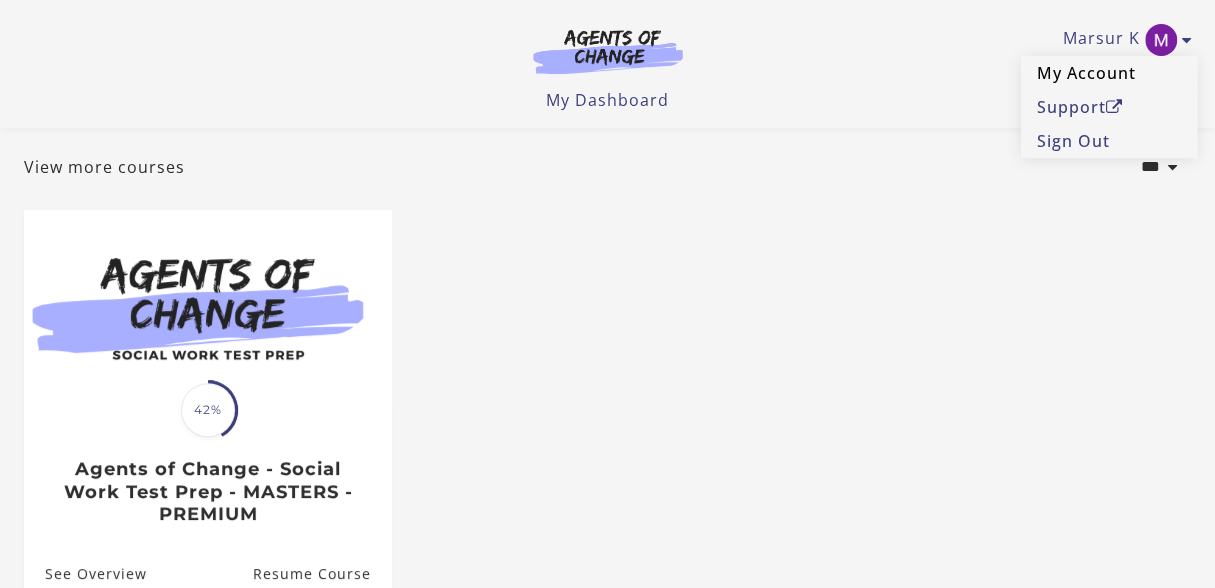 click on "My Account" at bounding box center [1109, 73] 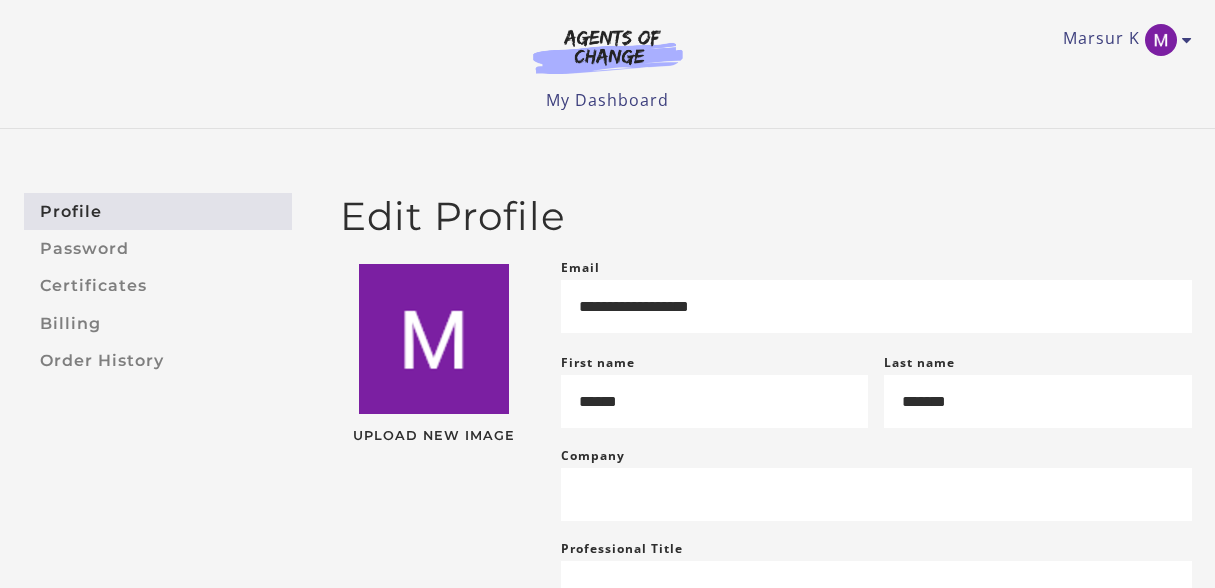 scroll, scrollTop: 0, scrollLeft: 0, axis: both 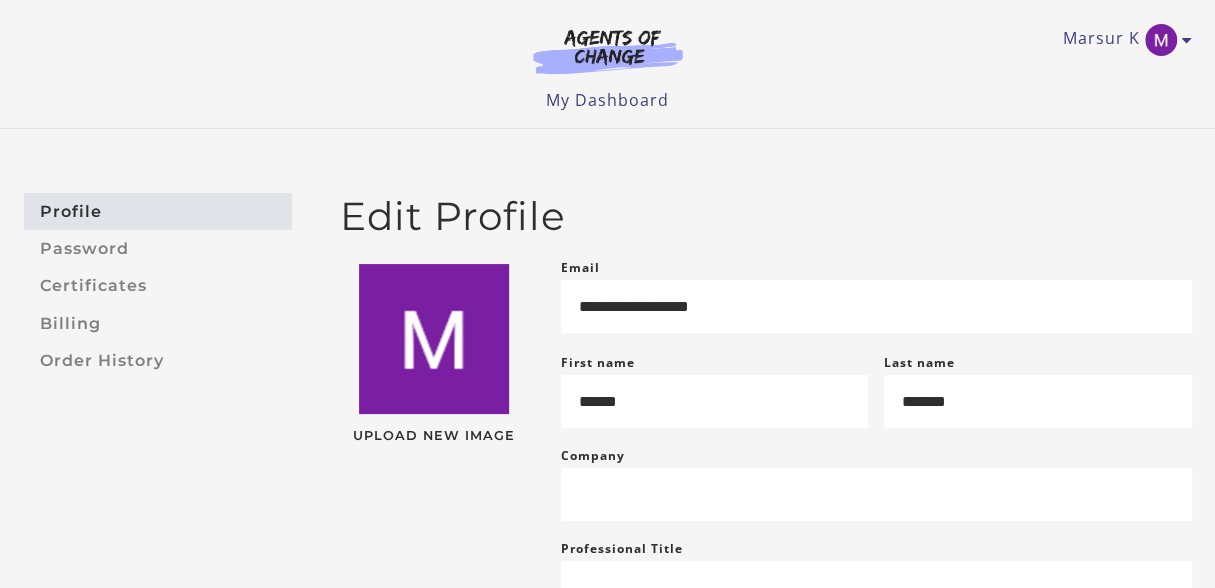 click on "Marsur K
My Account
Support
Sign Out
Toggle menu
Menu
My Dashboard
My Account
Support
Sign Out" at bounding box center (608, 56) 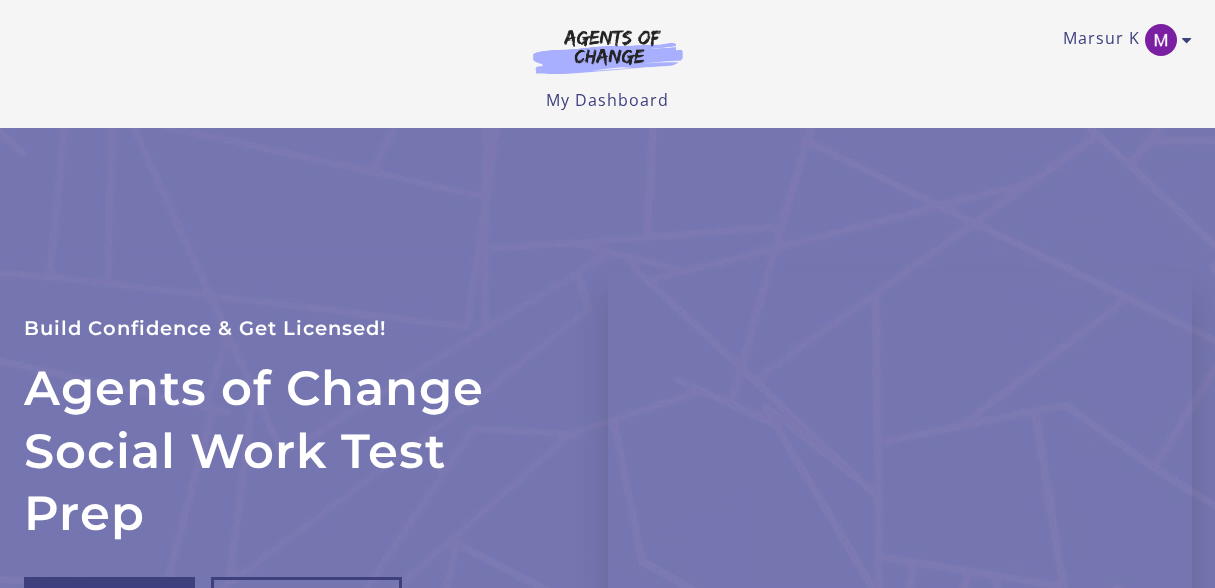 scroll, scrollTop: 0, scrollLeft: 0, axis: both 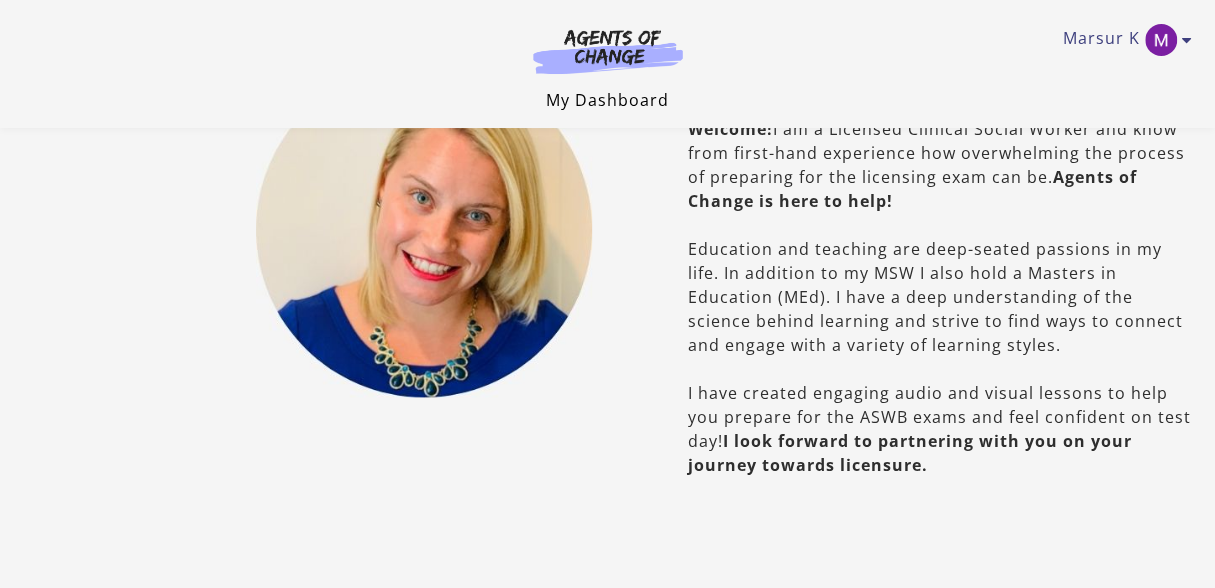click on "My Dashboard" at bounding box center [607, 100] 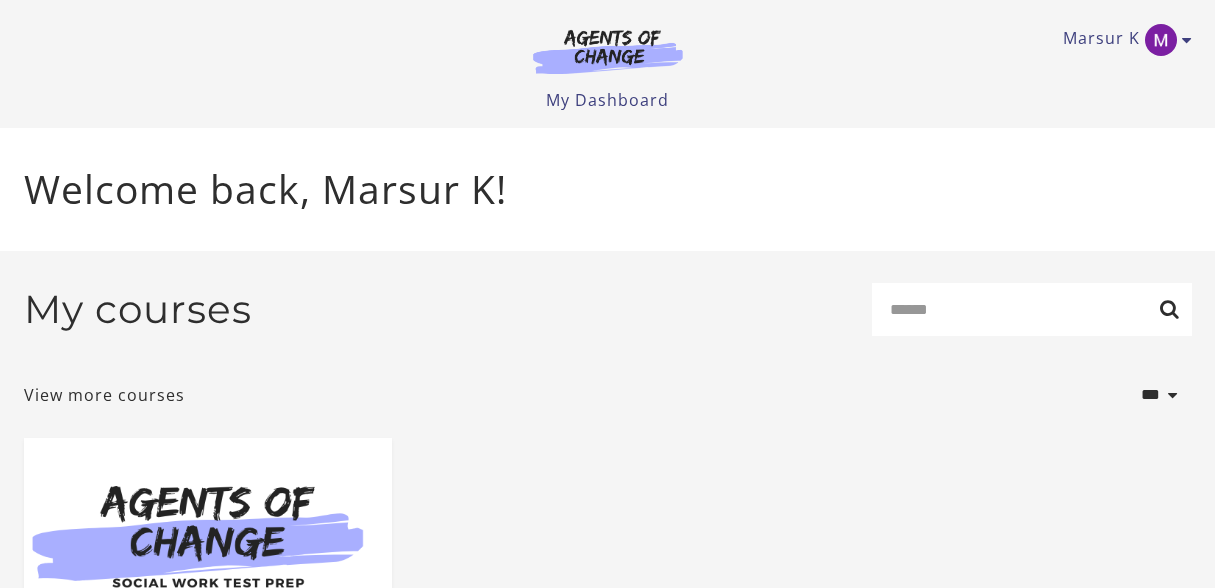 scroll, scrollTop: 0, scrollLeft: 0, axis: both 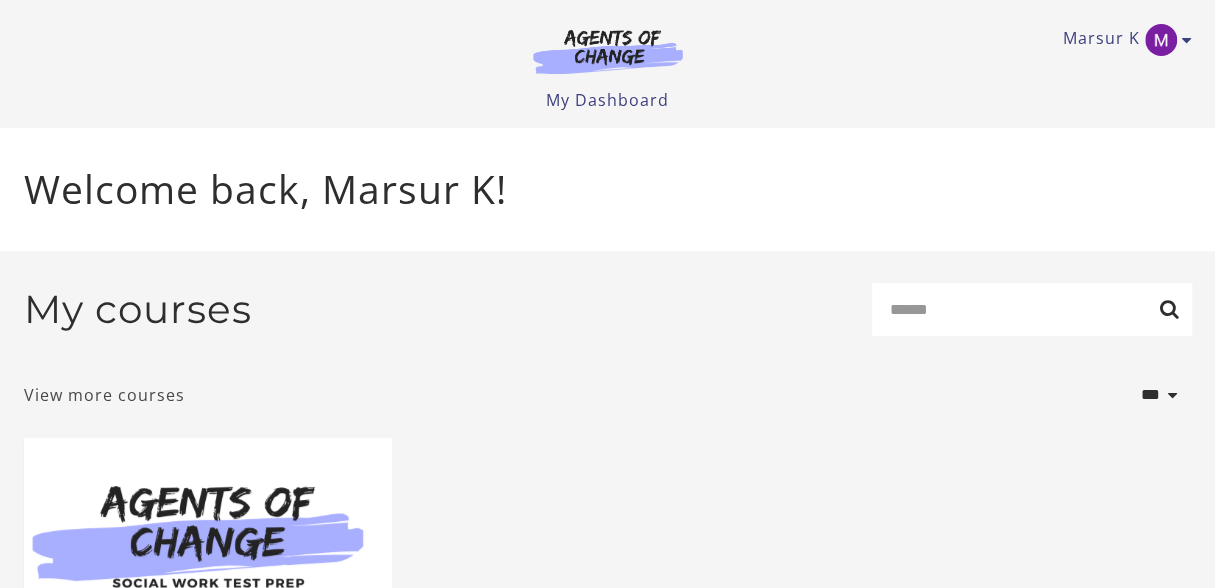 click on "View more courses" at bounding box center (104, 395) 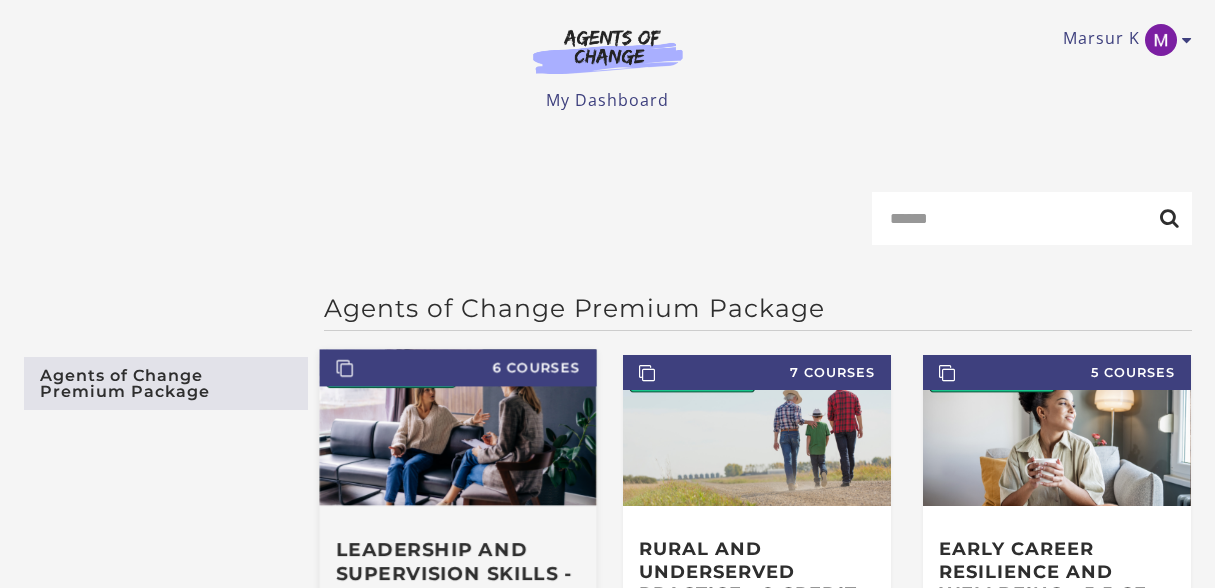 scroll, scrollTop: 0, scrollLeft: 0, axis: both 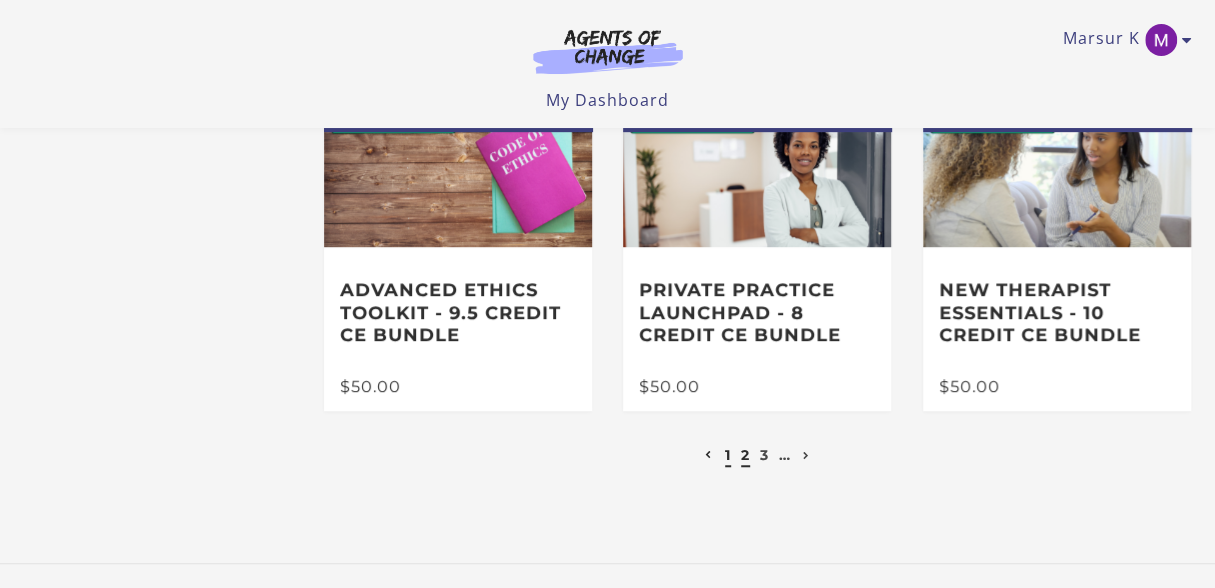 click on "2" at bounding box center [745, 455] 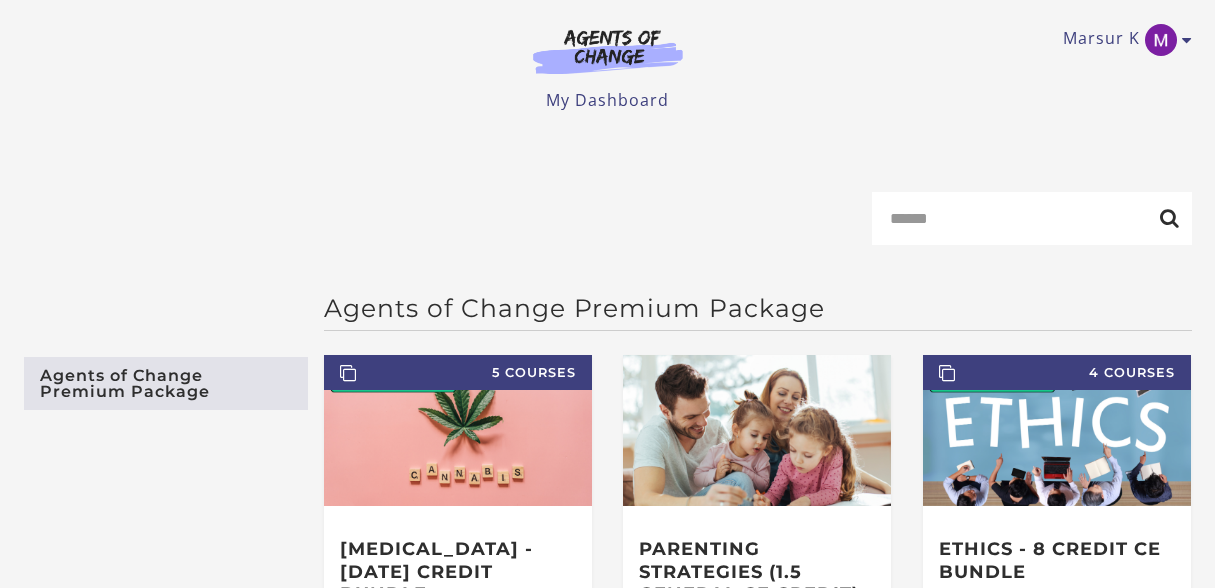 scroll, scrollTop: 0, scrollLeft: 0, axis: both 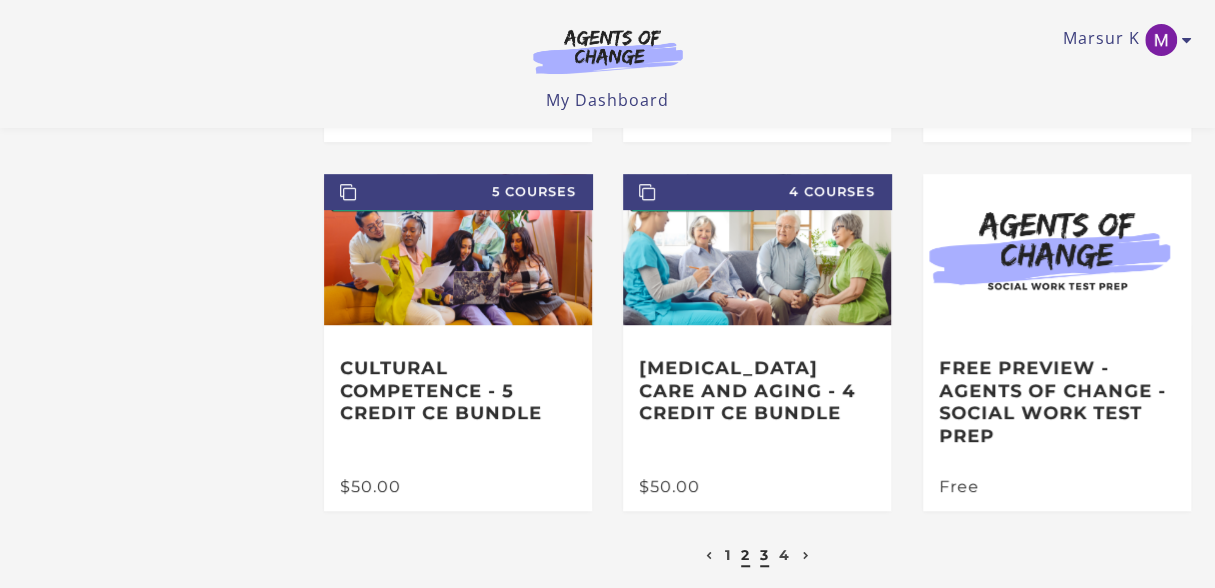 click on "3" at bounding box center [764, 555] 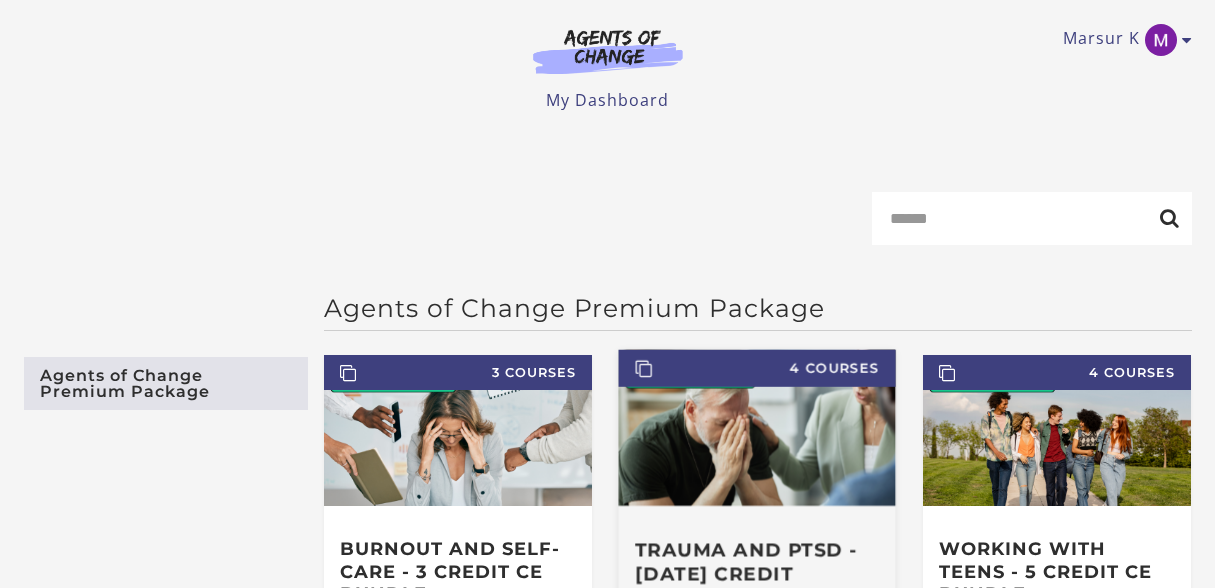 scroll, scrollTop: 0, scrollLeft: 0, axis: both 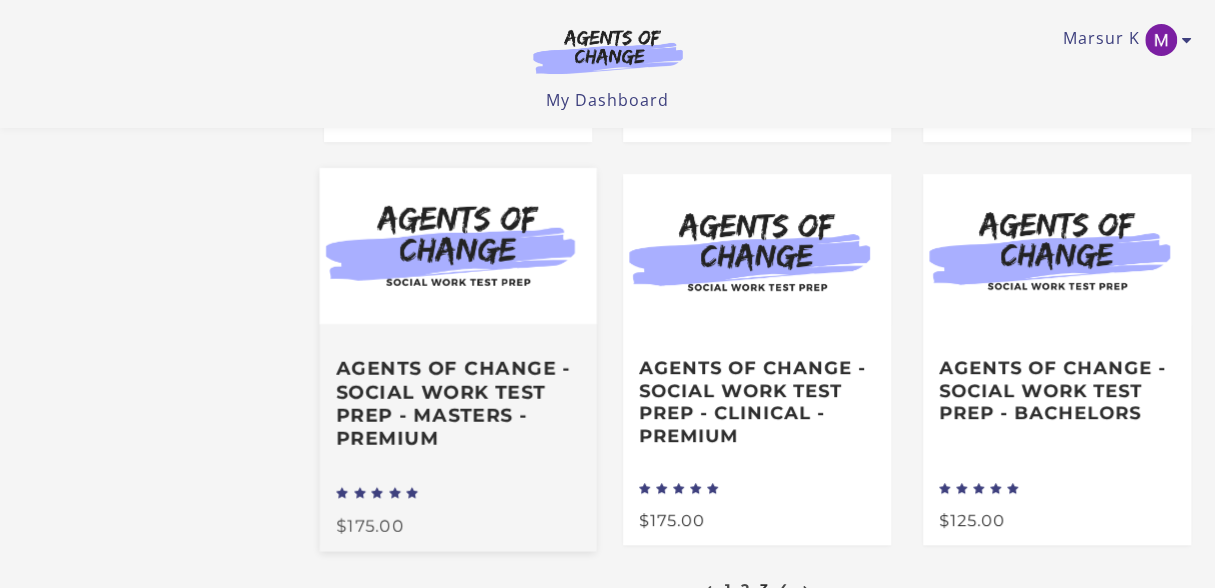 click on "Agents of Change - Social Work Test Prep - MASTERS - PREMIUM" at bounding box center [458, 402] 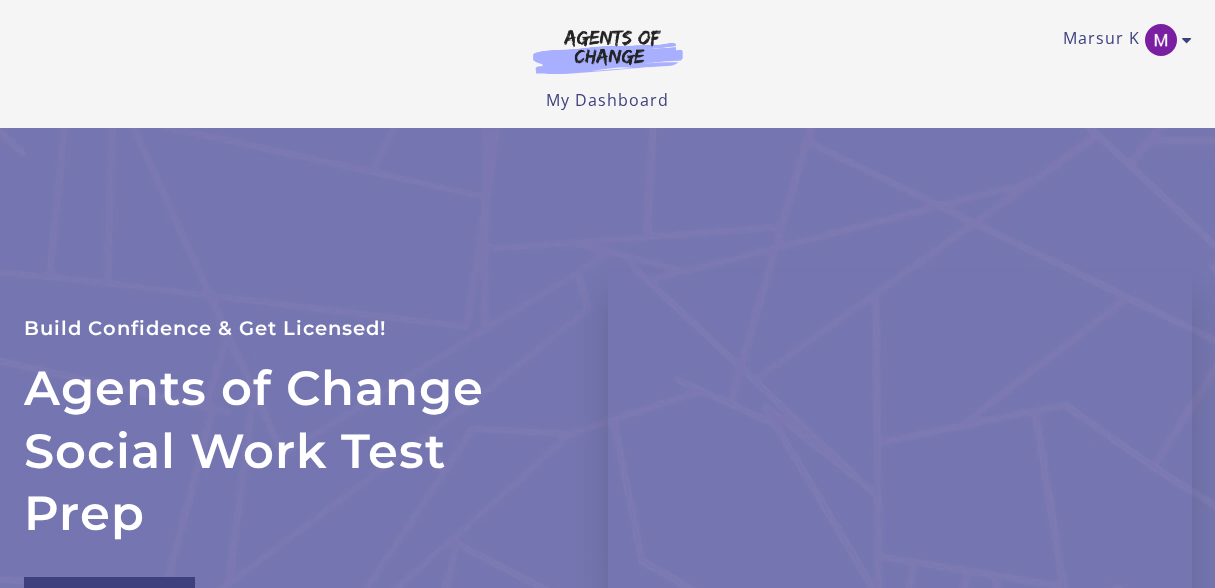scroll, scrollTop: 0, scrollLeft: 0, axis: both 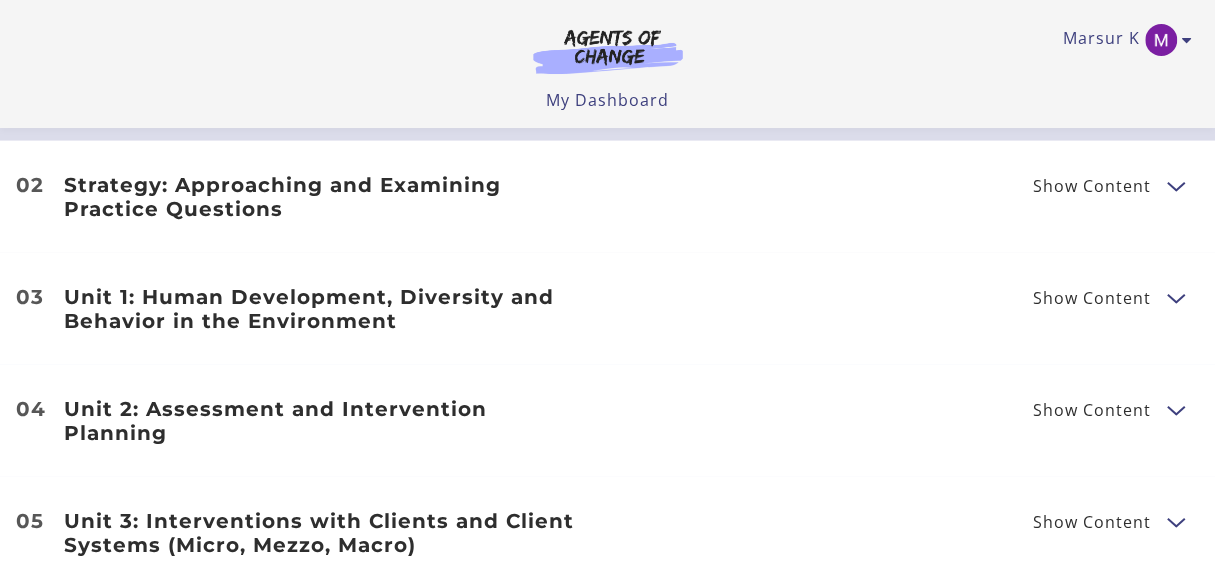 click on "Unit 1: Human Development, Diversity and Behavior in the Environment" at bounding box center (324, 309) 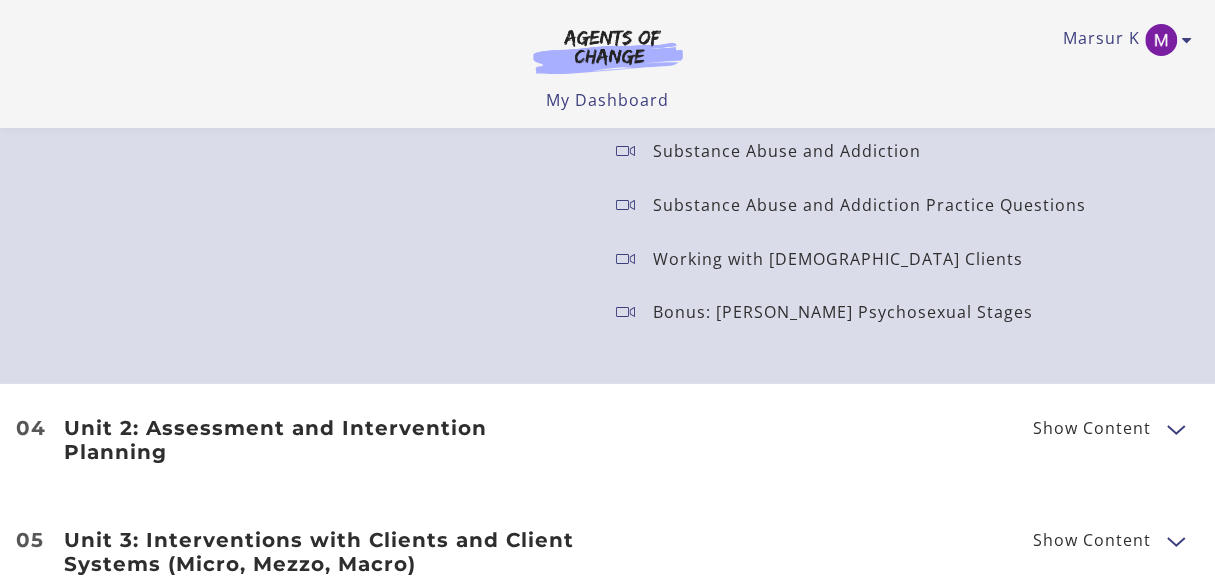 scroll, scrollTop: 3100, scrollLeft: 0, axis: vertical 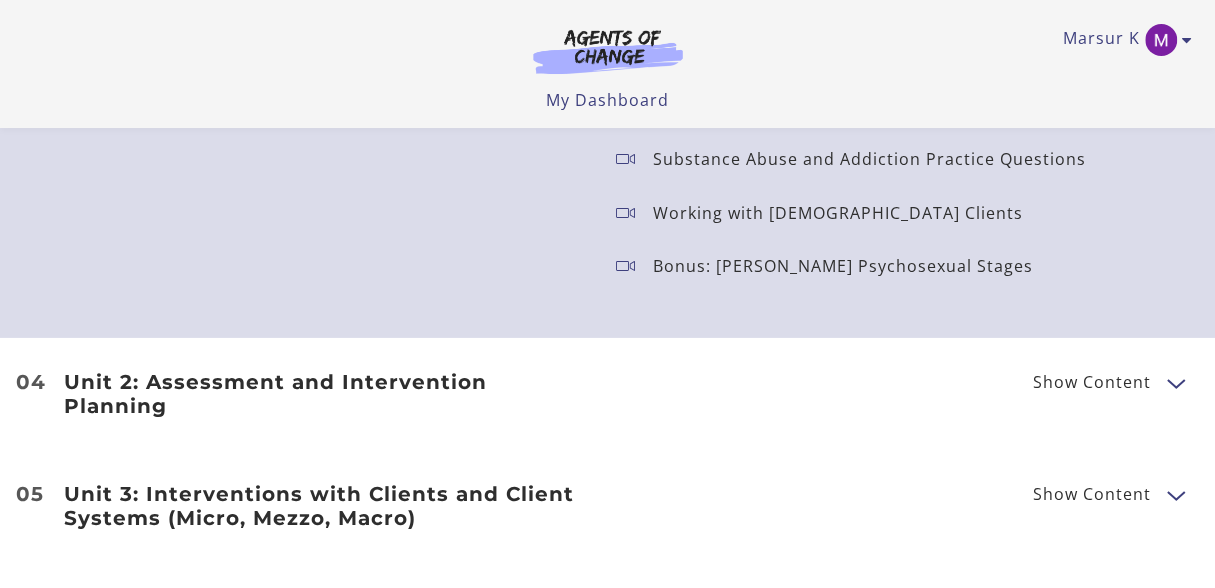 click on "Unit 2: Assessment and Intervention Planning" at bounding box center (324, 394) 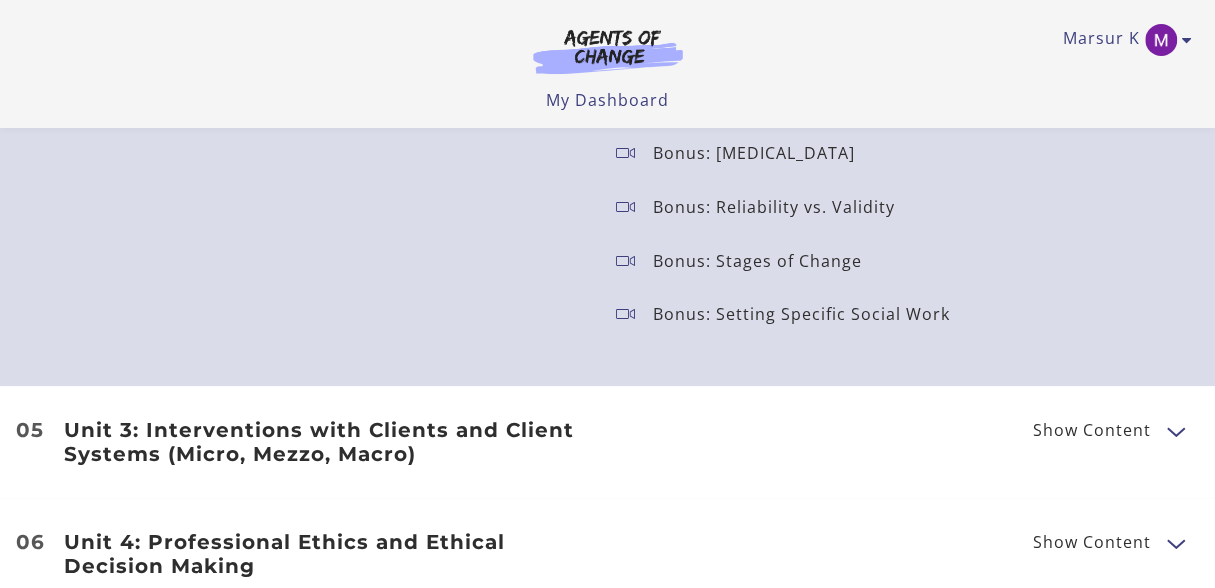 scroll, scrollTop: 4100, scrollLeft: 0, axis: vertical 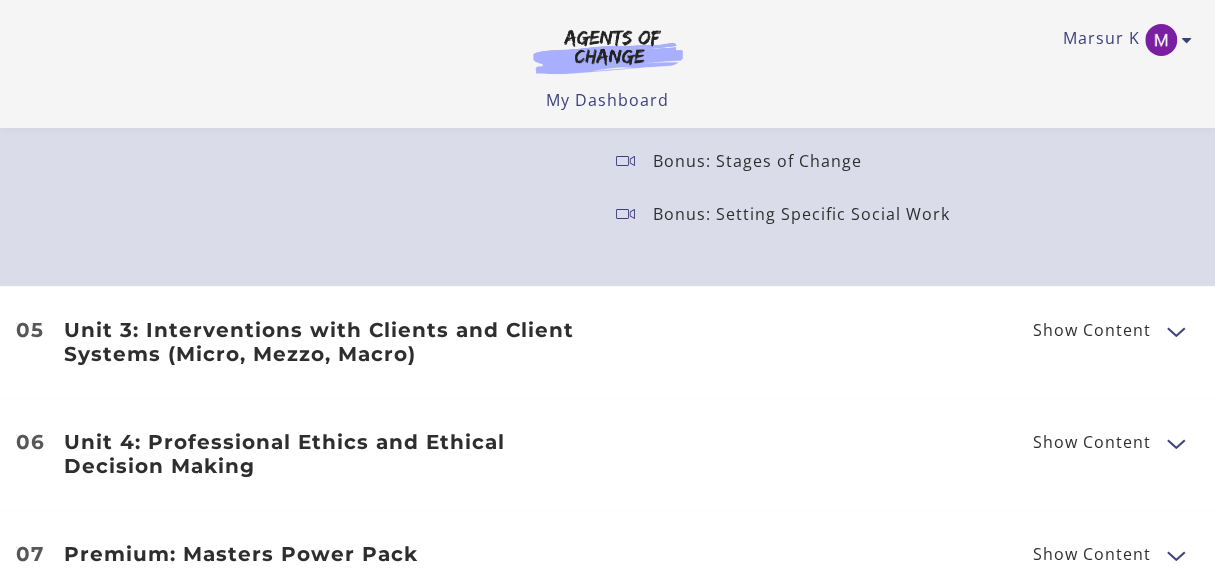 click on "Unit 3: Interventions with Clients and Client Systems (Micro, Mezzo, Macro)" at bounding box center [324, 342] 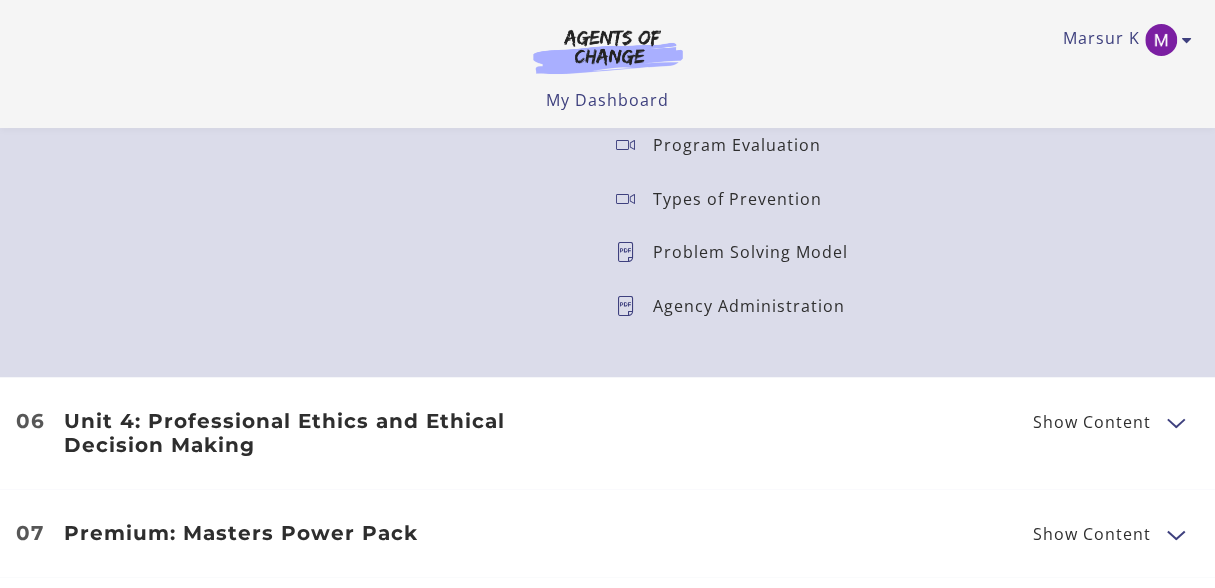 scroll, scrollTop: 4800, scrollLeft: 0, axis: vertical 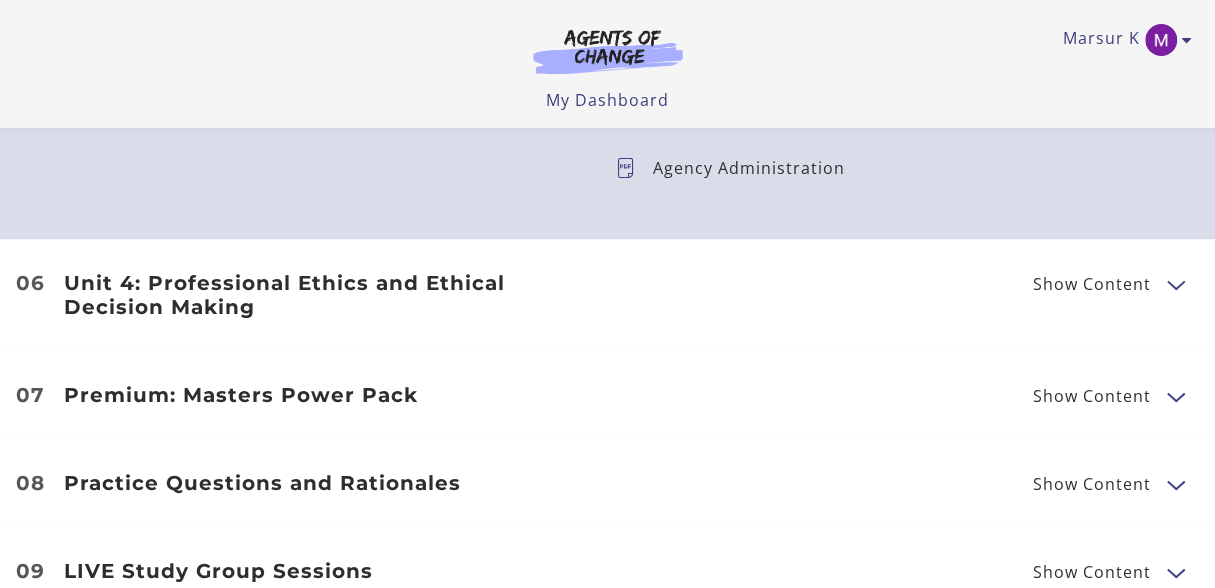 click on "Unit 4: Professional Ethics and Ethical Decision Making" at bounding box center (324, 295) 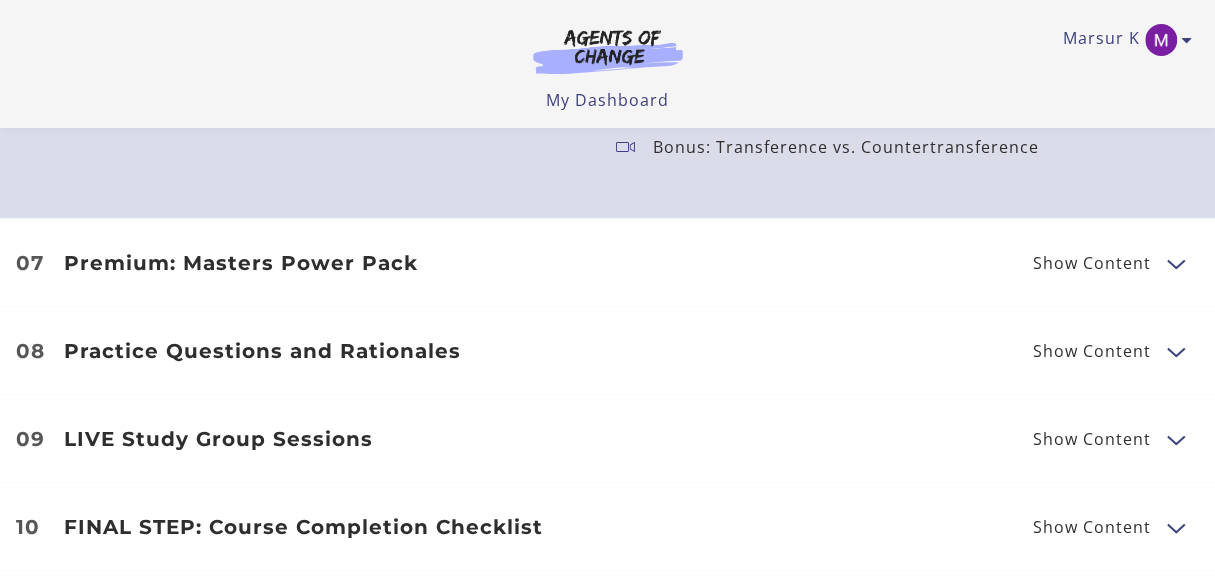 scroll, scrollTop: 5400, scrollLeft: 0, axis: vertical 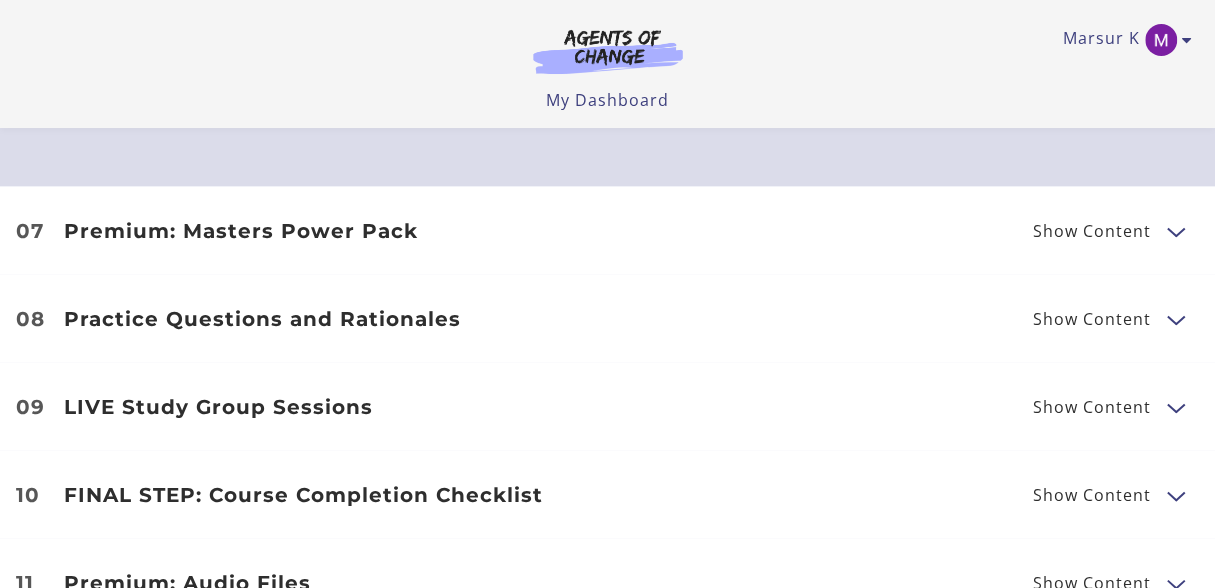 click on "Premium: Masters Power Pack" at bounding box center [324, 230] 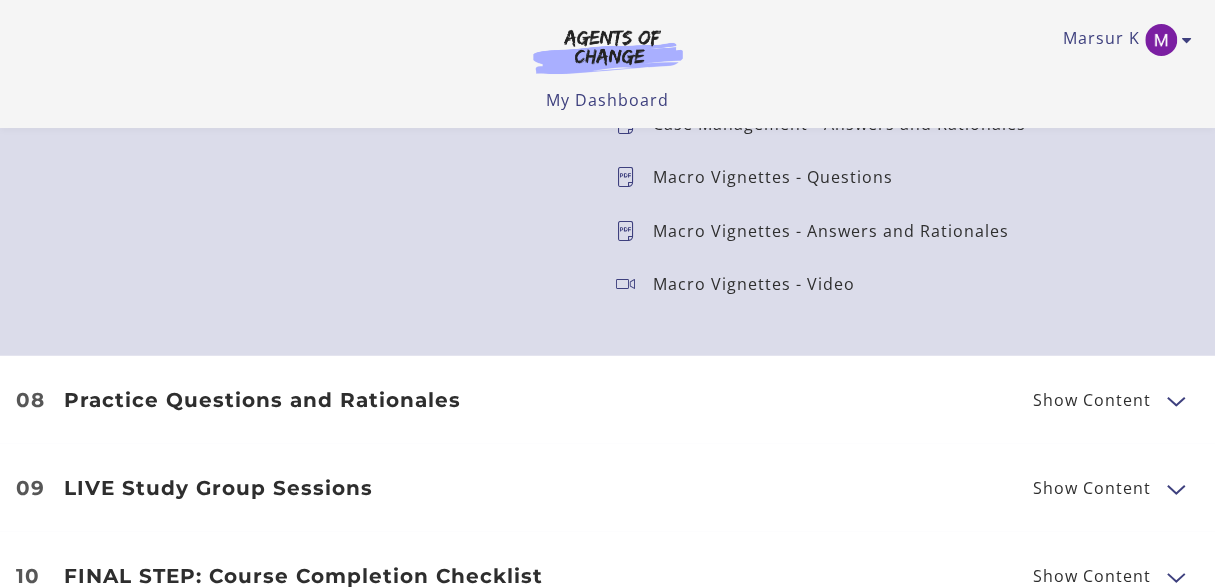 scroll, scrollTop: 6400, scrollLeft: 0, axis: vertical 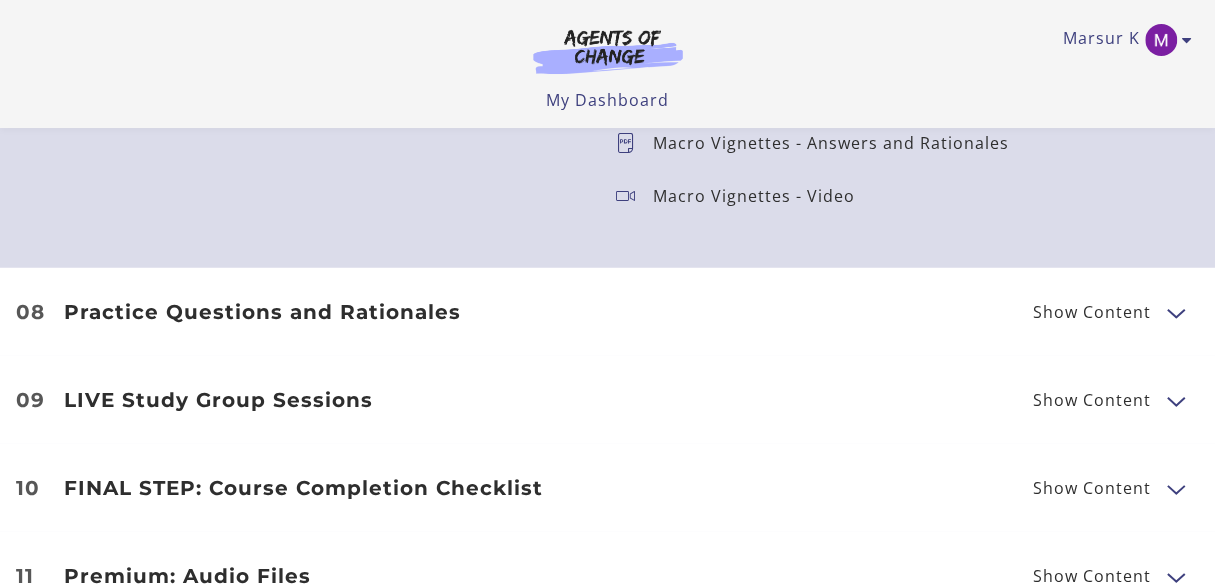 click on "Practice Questions and Rationales" at bounding box center (324, 312) 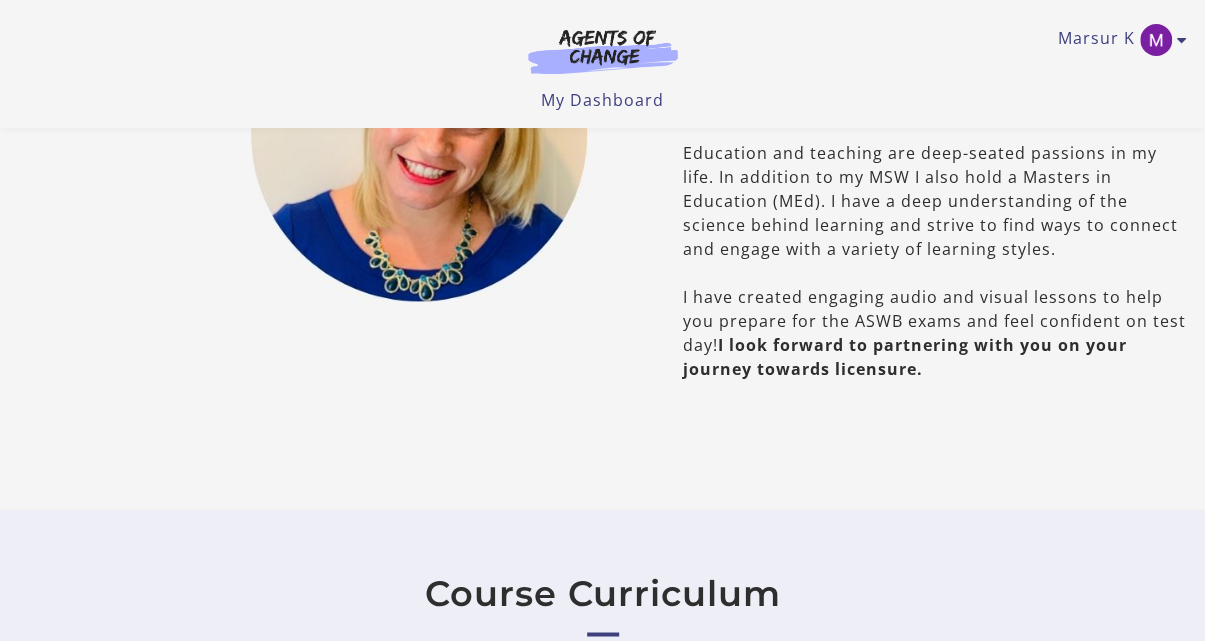 scroll, scrollTop: 1200, scrollLeft: 0, axis: vertical 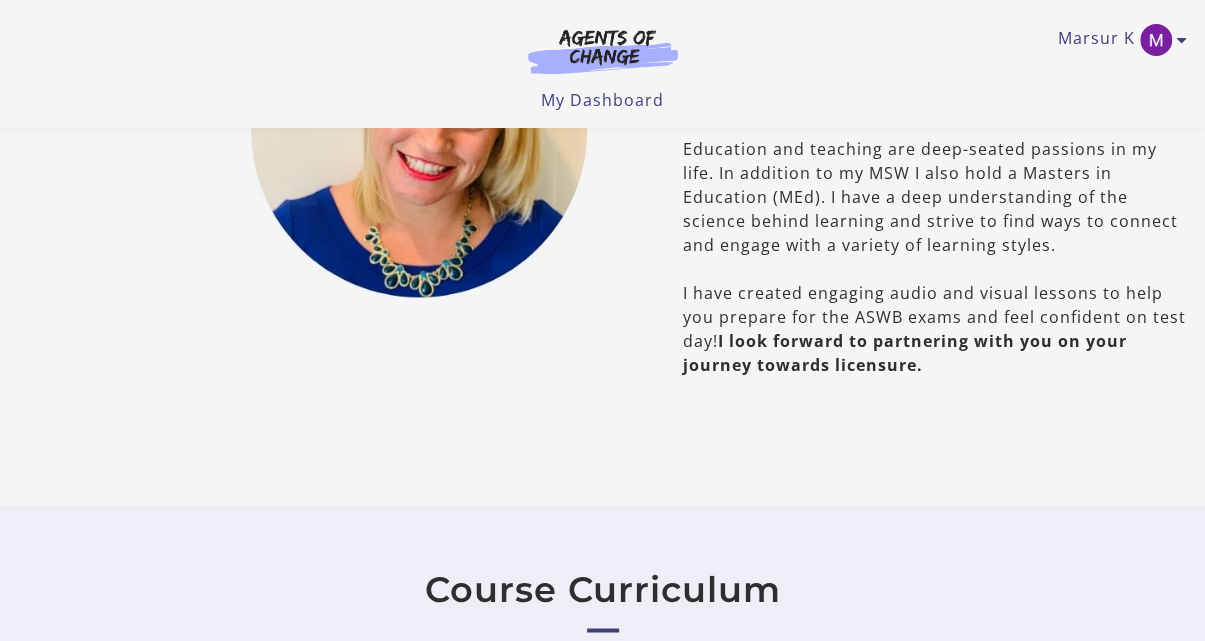 click on "[PERSON_NAME],  LCSW
Meet Your Instructor
Welcome!   I am a Licensed Clinical Social Worker and know from first-hand experience how overwhelming the process of preparing for the licensing exam can be.   Agents of Change is here to help!
Education and teaching are deep-seated passions in my life. In addition to my MSW I also hold a Masters in Education (MEd). I have a deep understanding of the science behind learning and strive to find ways to connect and engage with a variety of learning styles.
I have created engaging audio and visual lessons to help you prepare for the ASWB exams and feel confident on test day!  I look forward to partnering with you on your journey towards licensure." at bounding box center (903, 130) 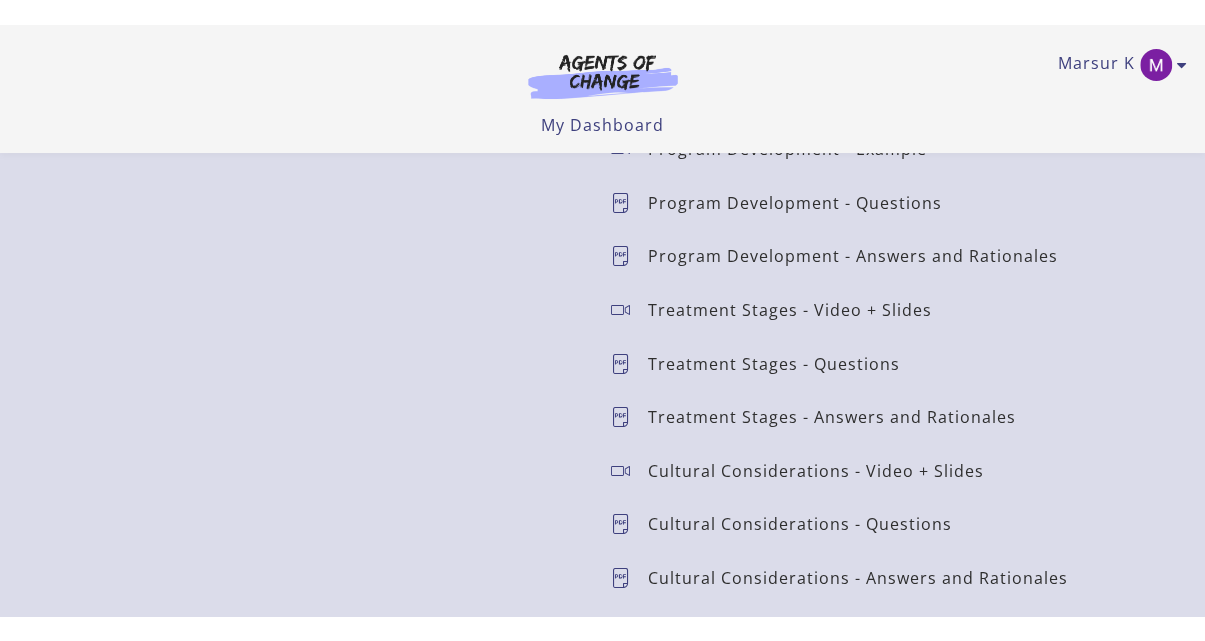 scroll, scrollTop: 5900, scrollLeft: 0, axis: vertical 